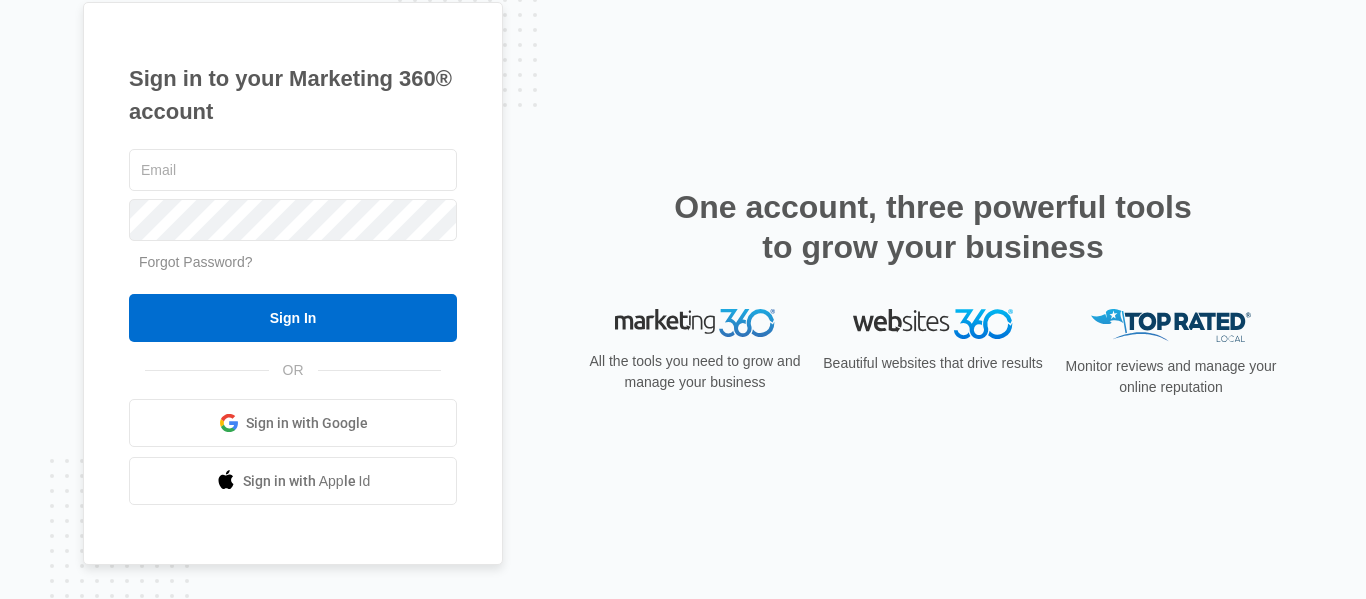 scroll, scrollTop: 0, scrollLeft: 0, axis: both 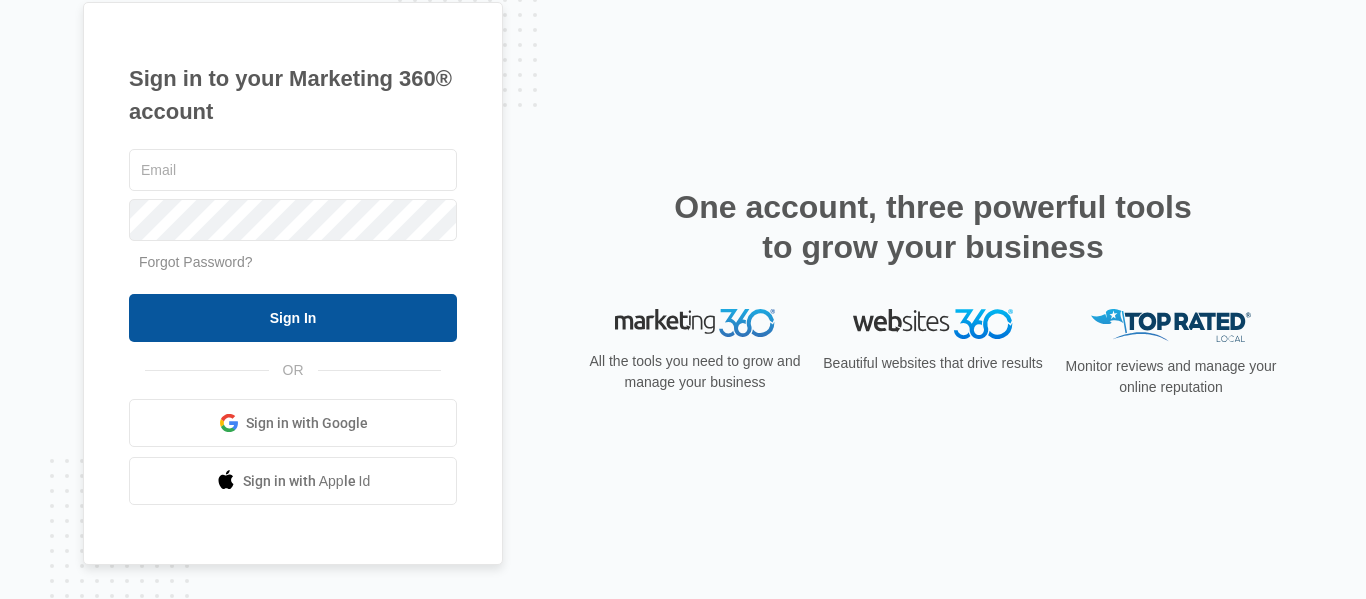 type on "[USERNAME]@example.com" 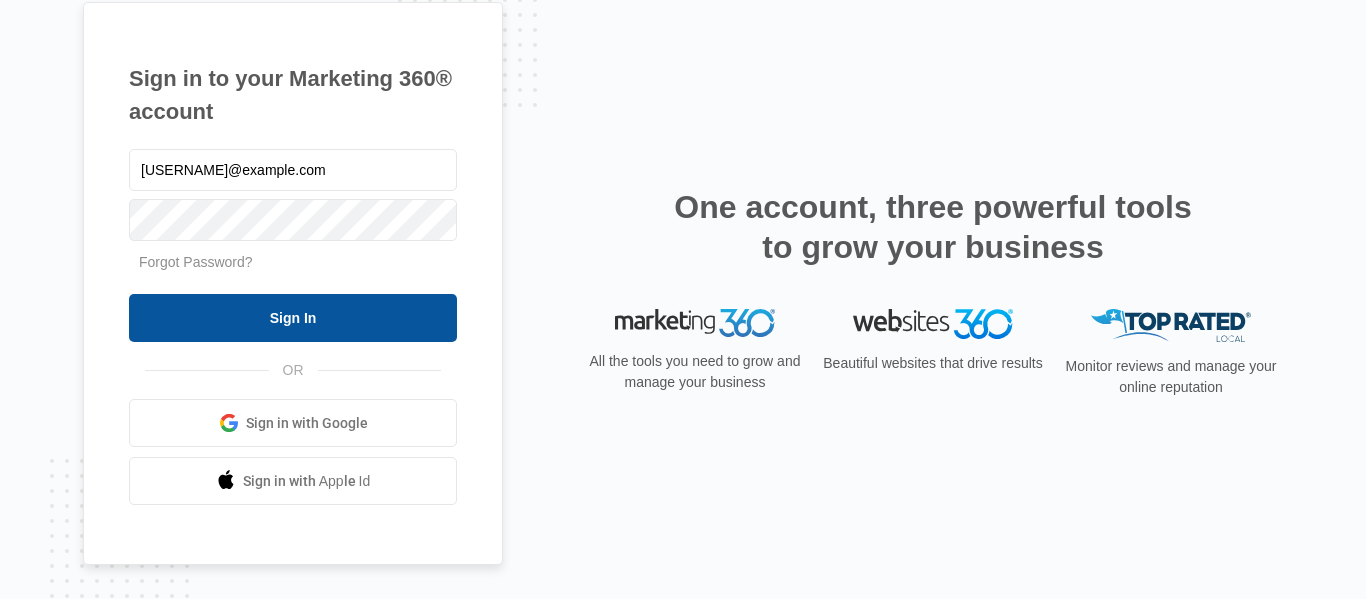 click on "Sign In" at bounding box center (293, 318) 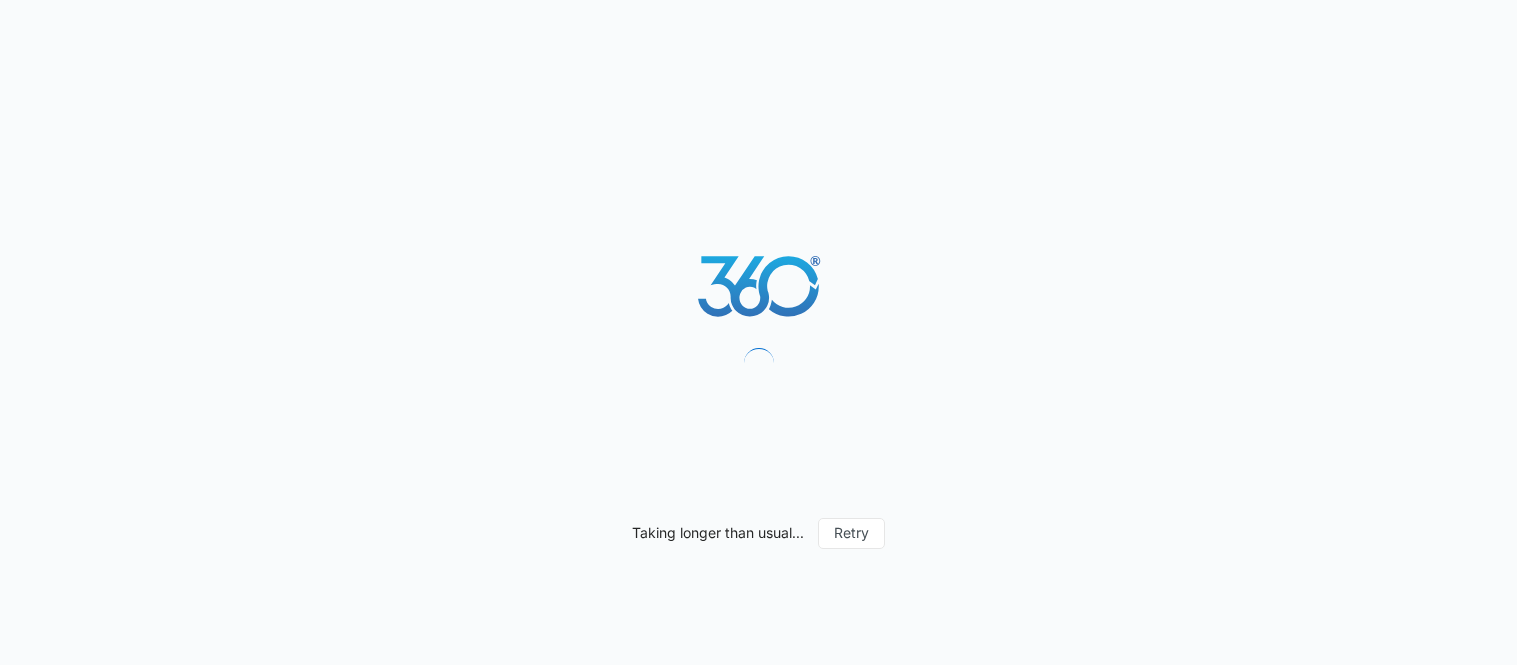 scroll, scrollTop: 0, scrollLeft: 0, axis: both 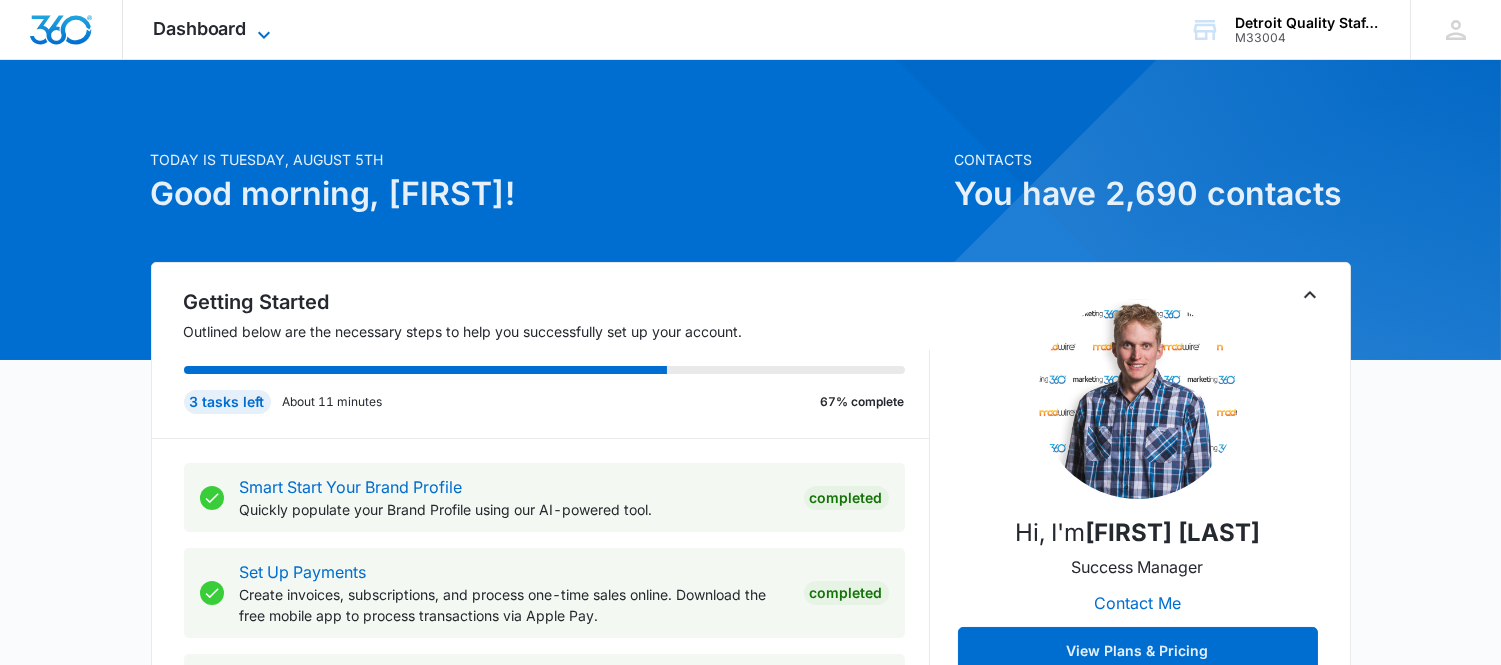 click 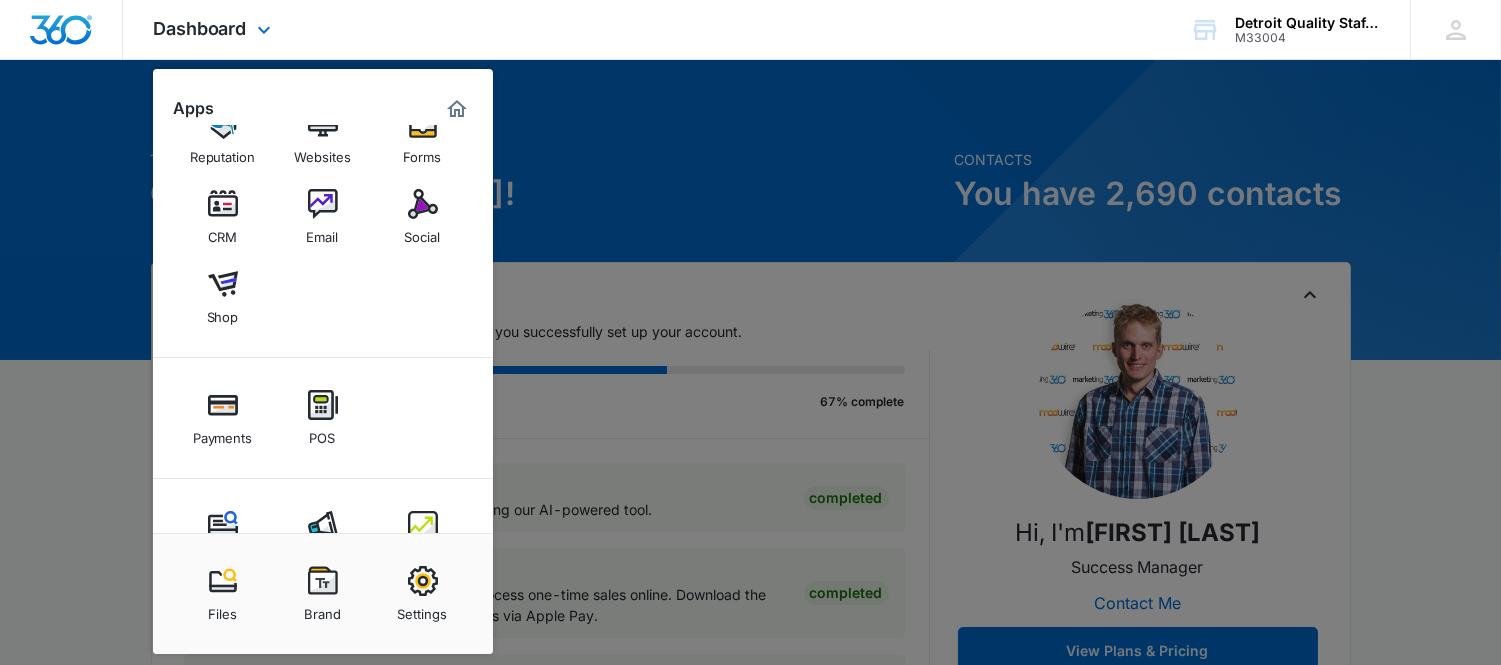 scroll, scrollTop: 114, scrollLeft: 0, axis: vertical 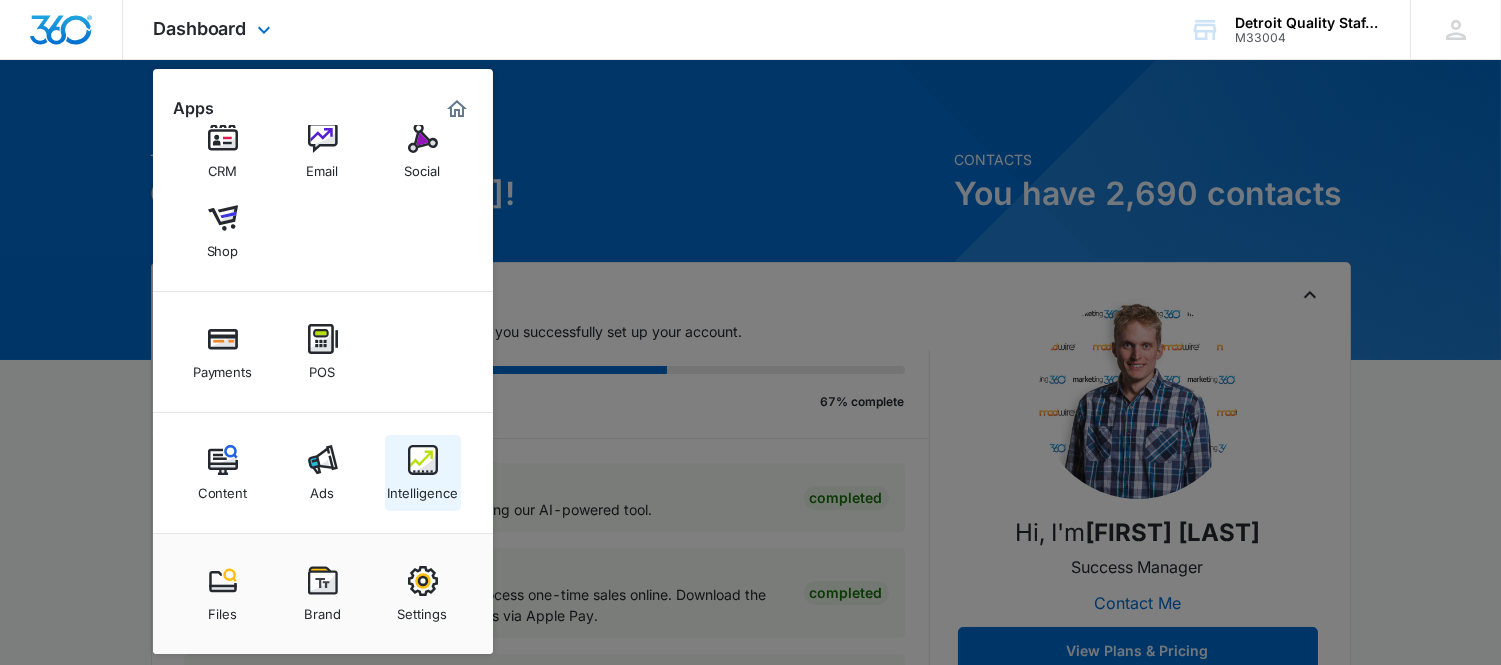 click on "Intelligence" at bounding box center [423, 473] 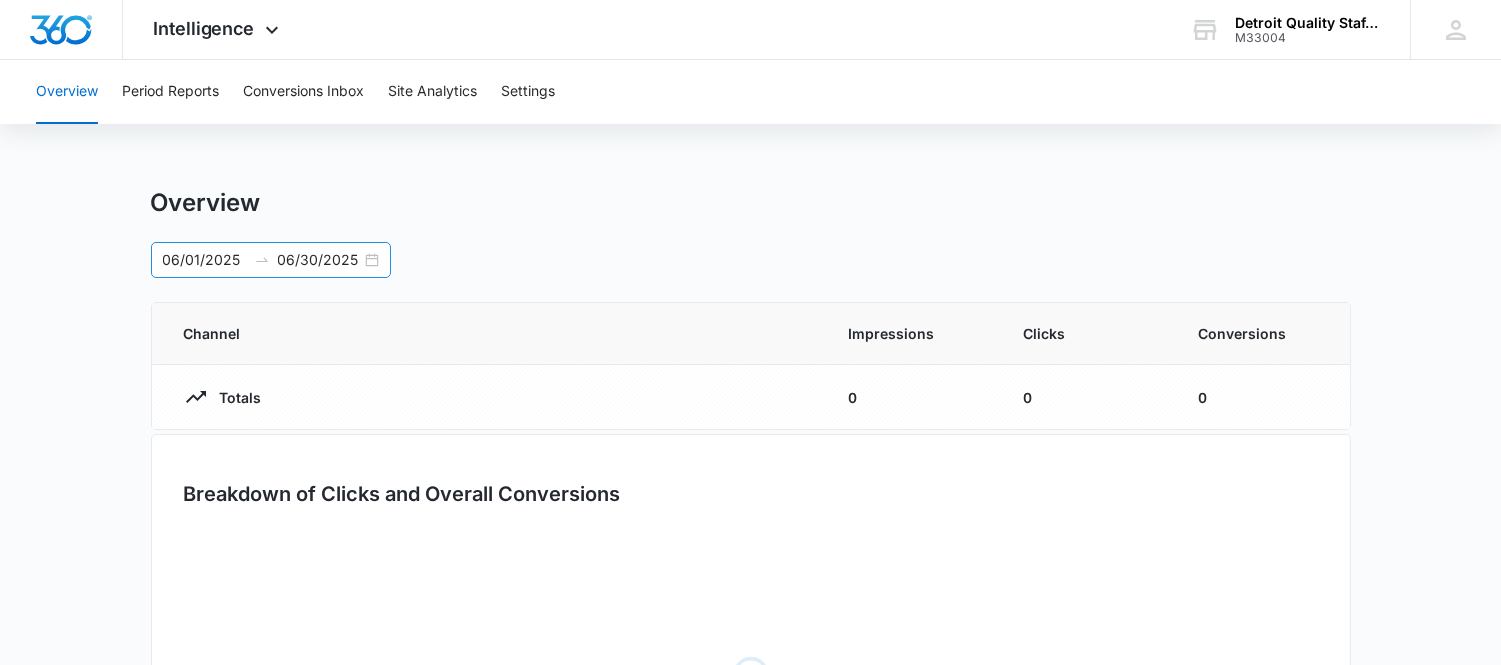 click on "06/01/2025 06/30/2025" at bounding box center [271, 260] 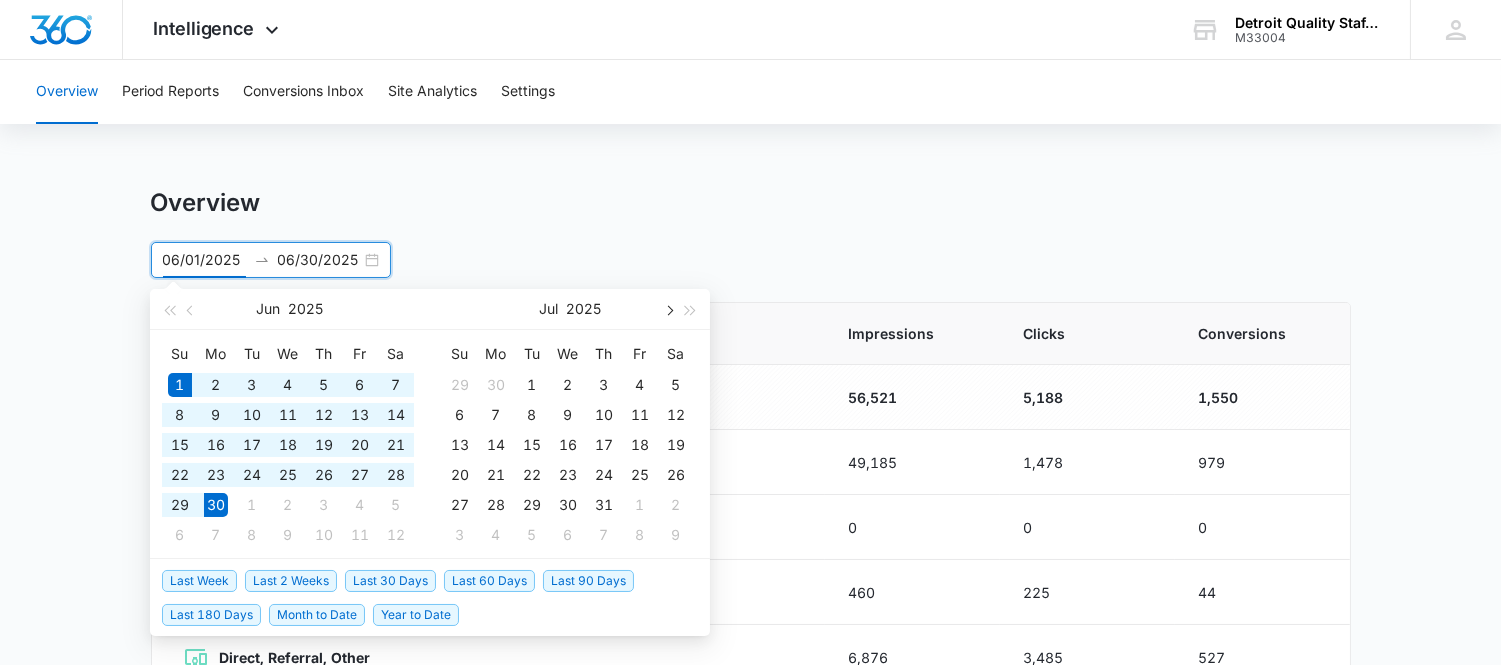 click at bounding box center [668, 309] 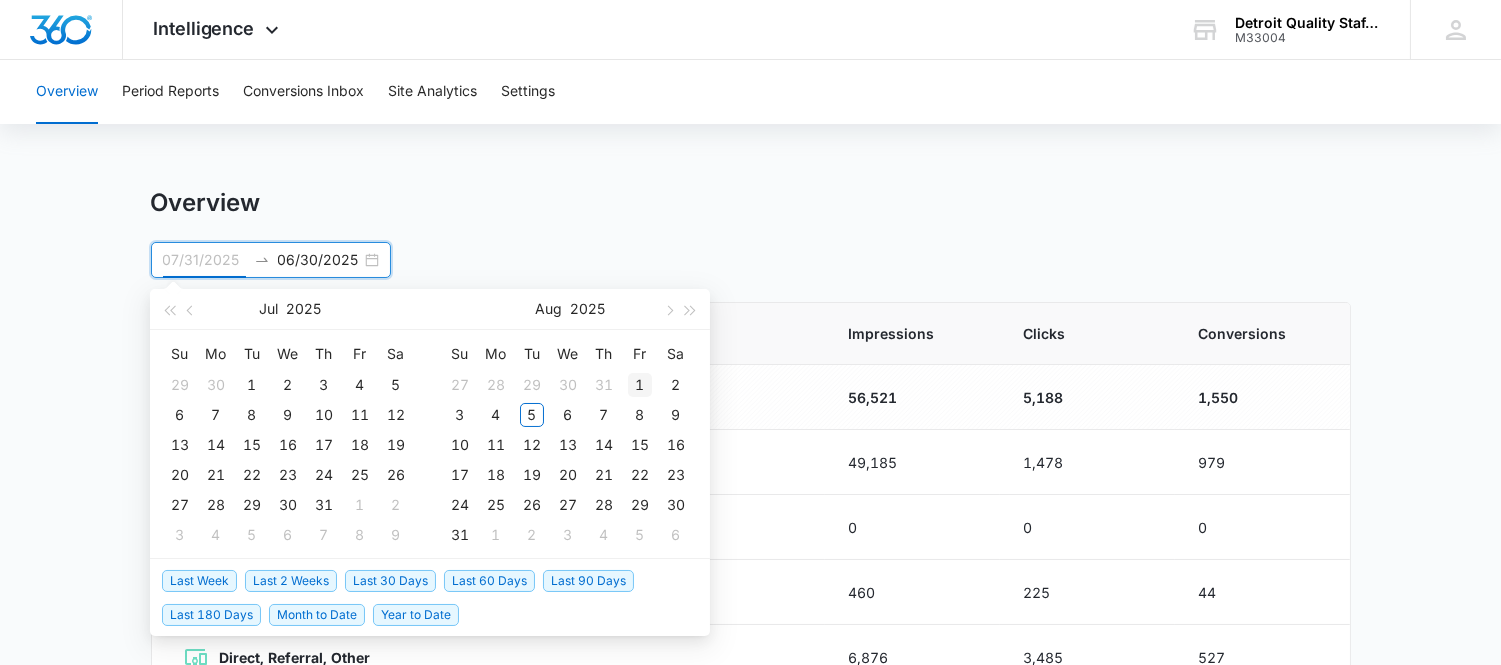 type on "08/01/2025" 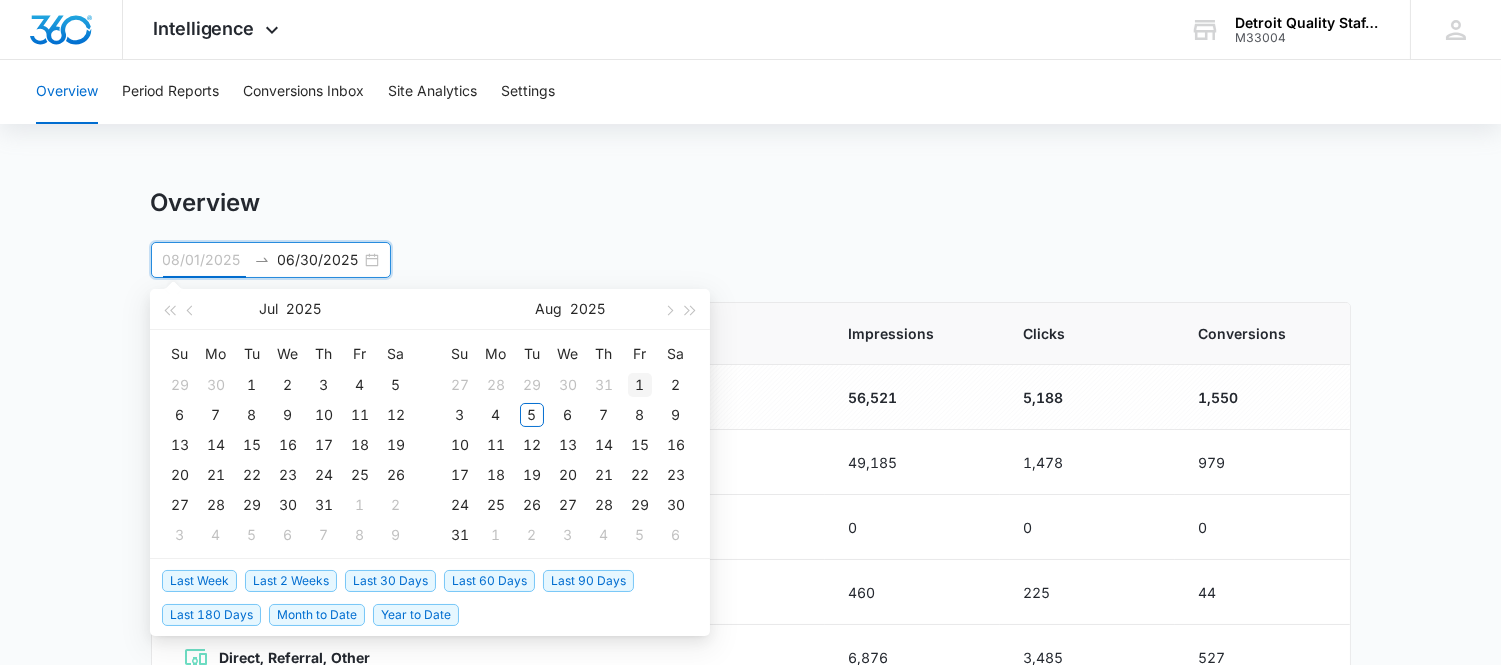 click on "1" at bounding box center [640, 385] 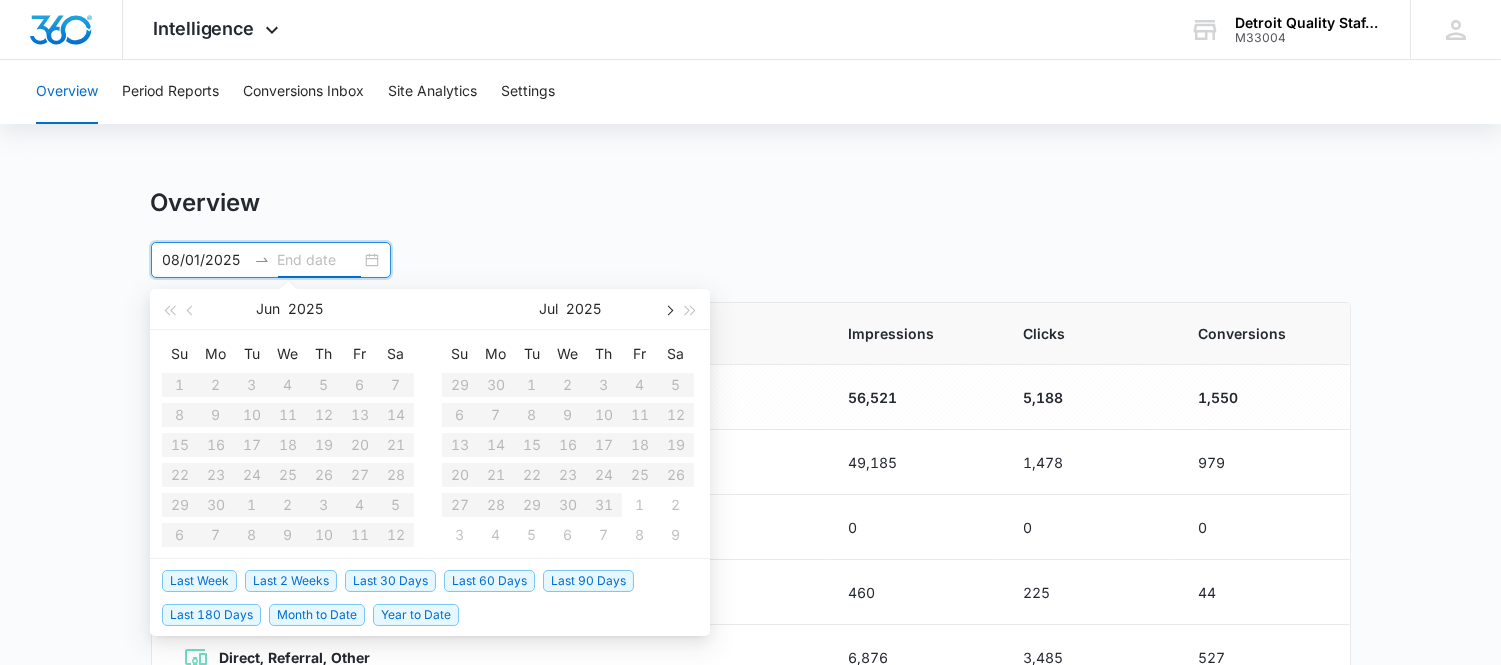 click at bounding box center [668, 310] 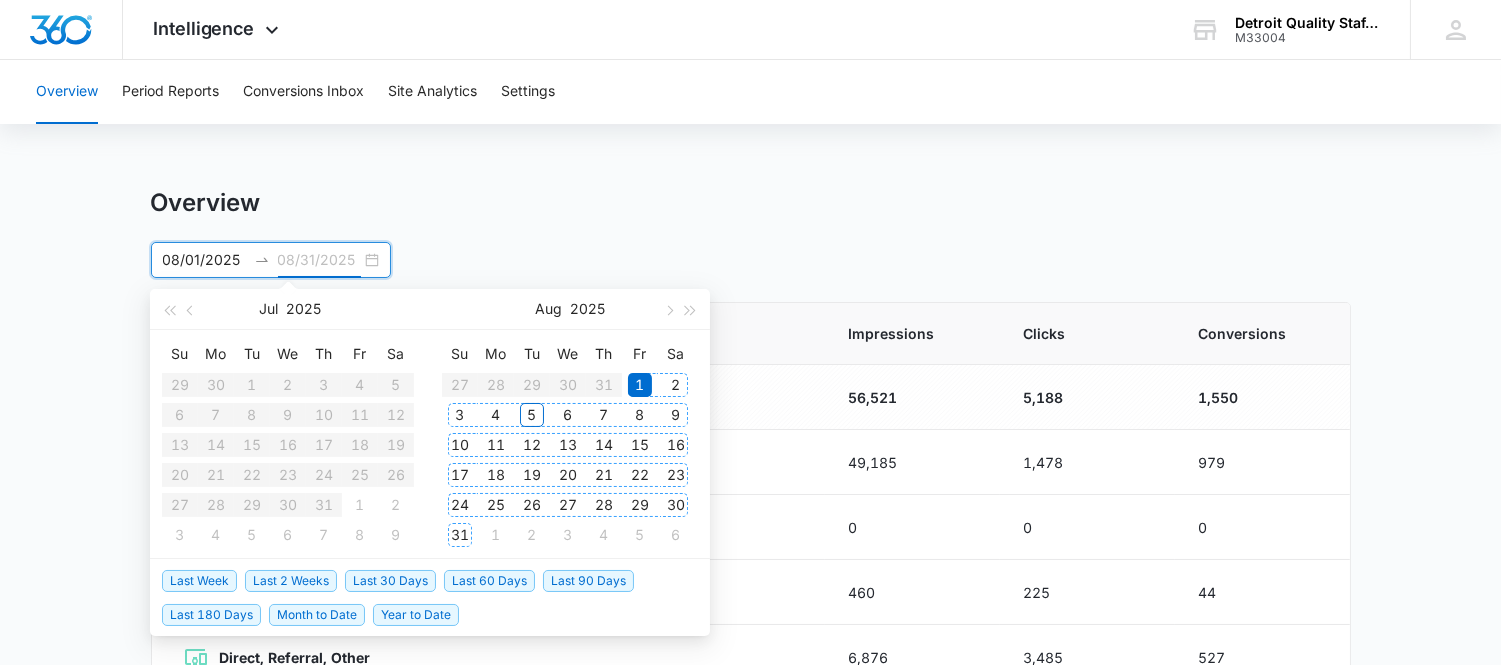 type on "08/24/2025" 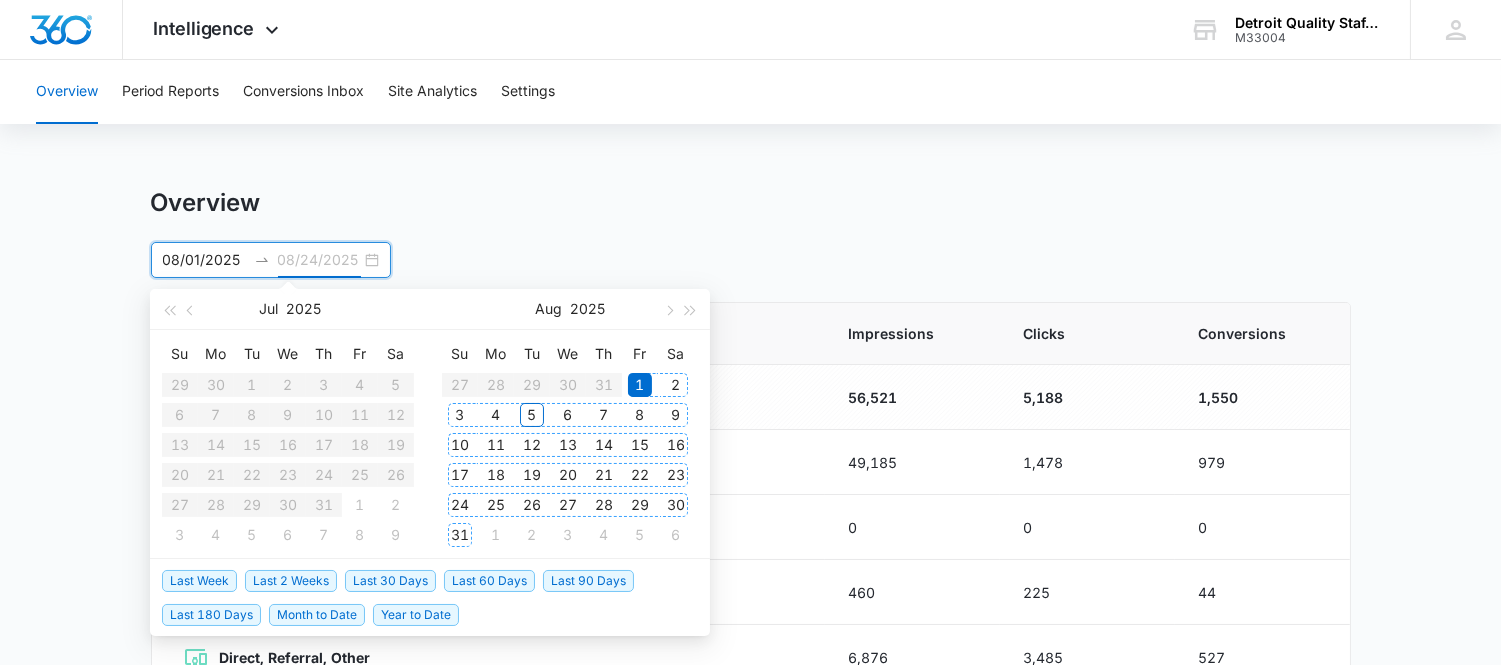 type 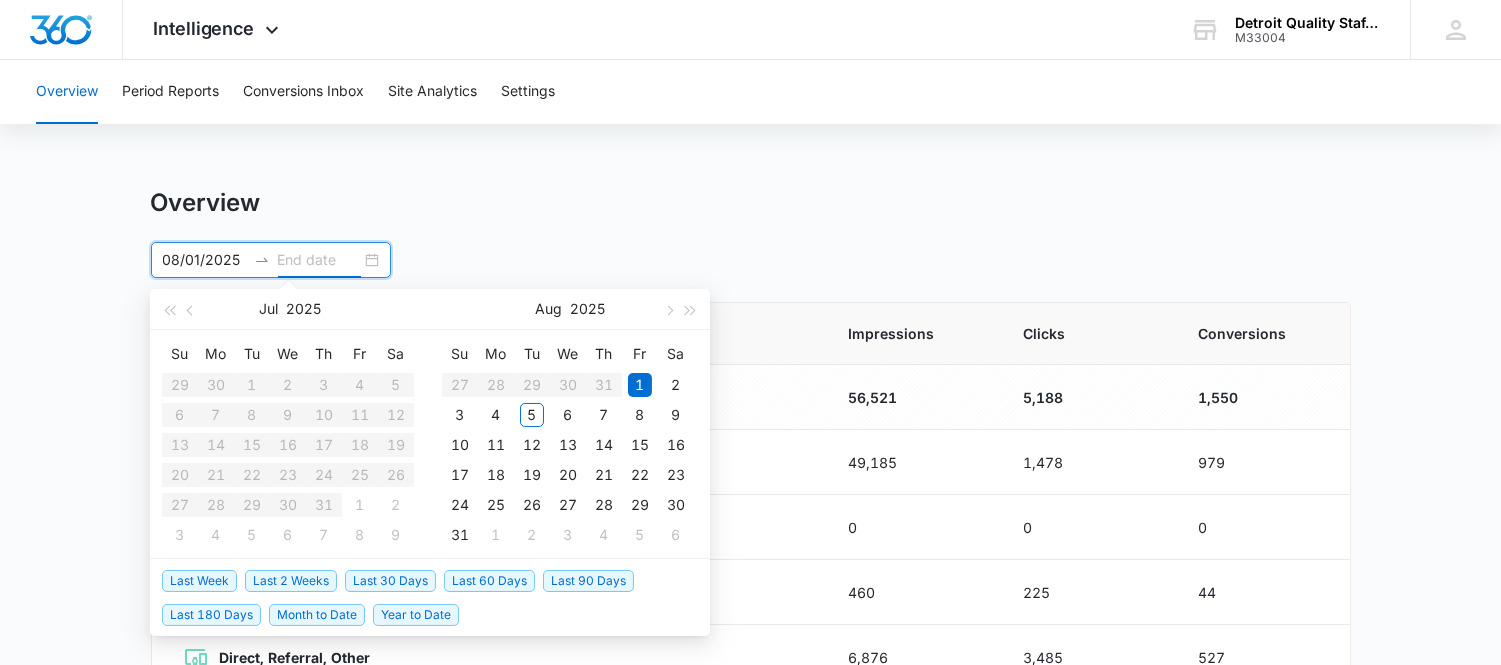 click on "08/01/2025" at bounding box center [204, 260] 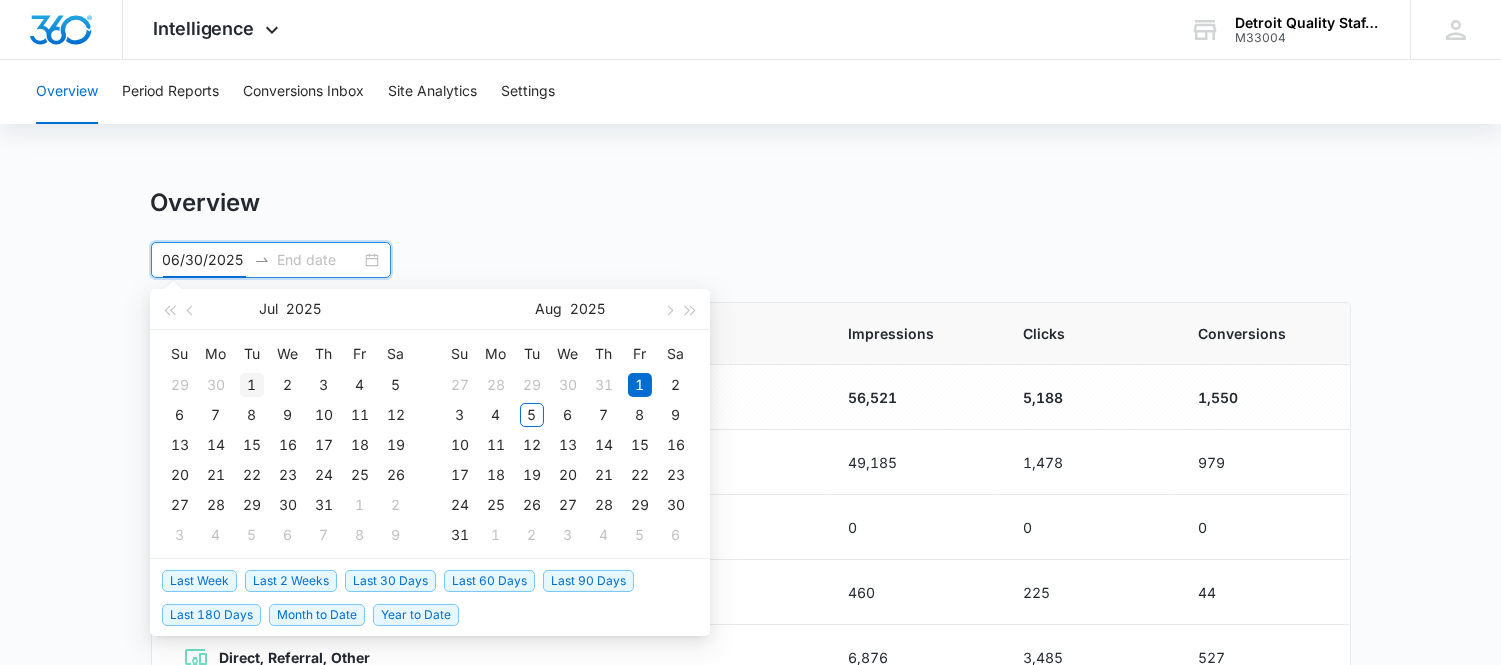 type on "07/01/2025" 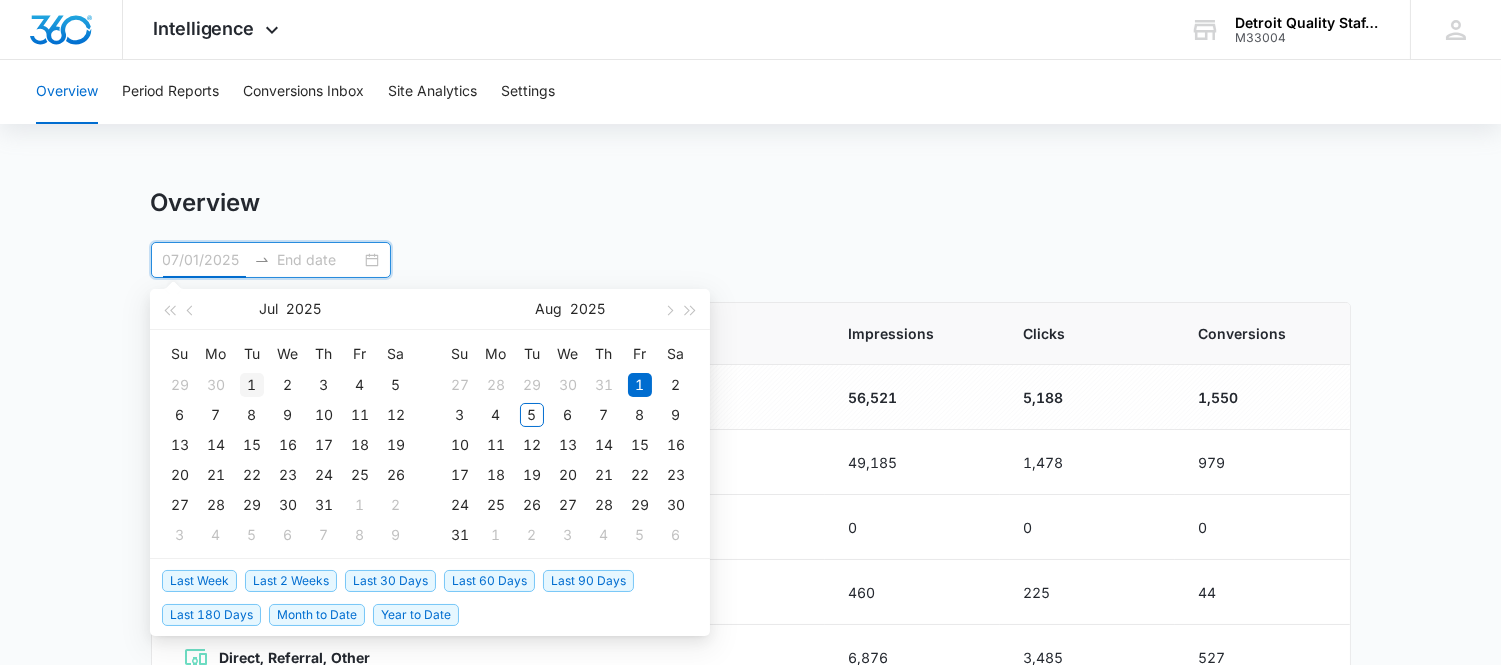click on "1" at bounding box center [252, 385] 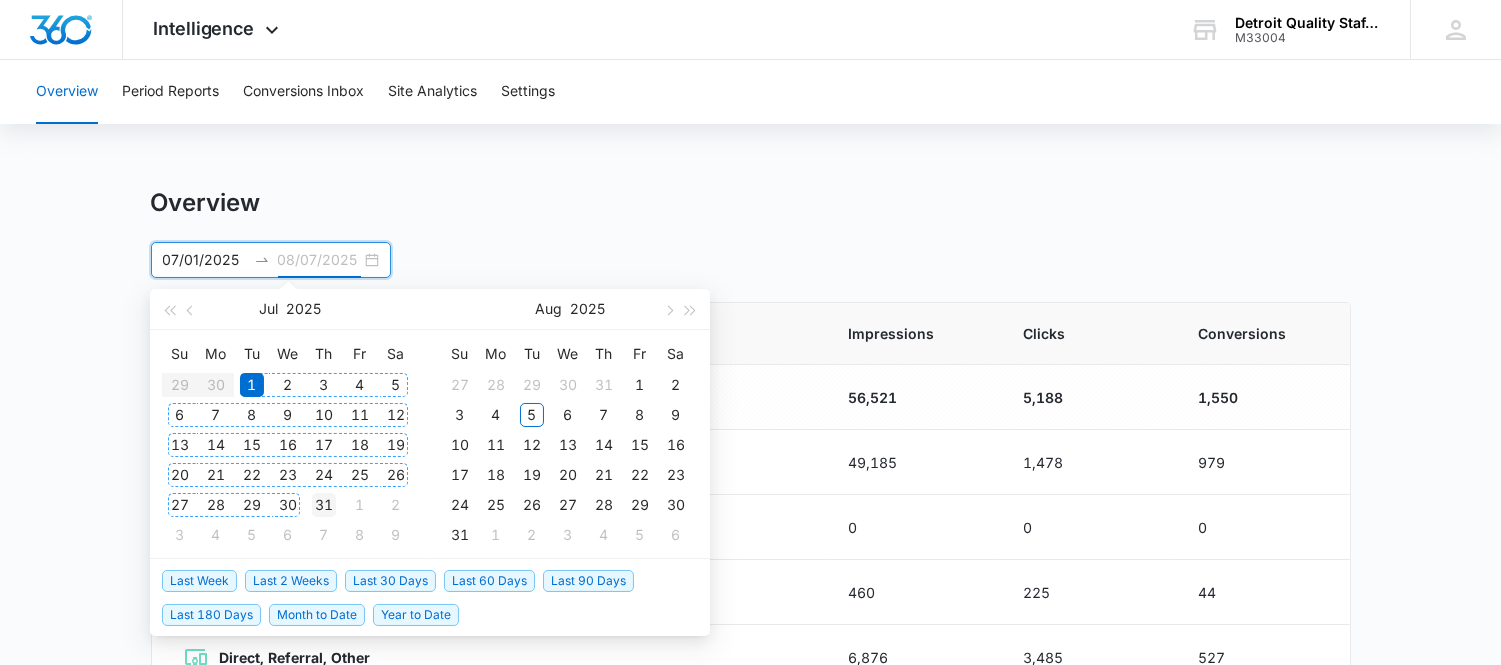 type on "07/31/2025" 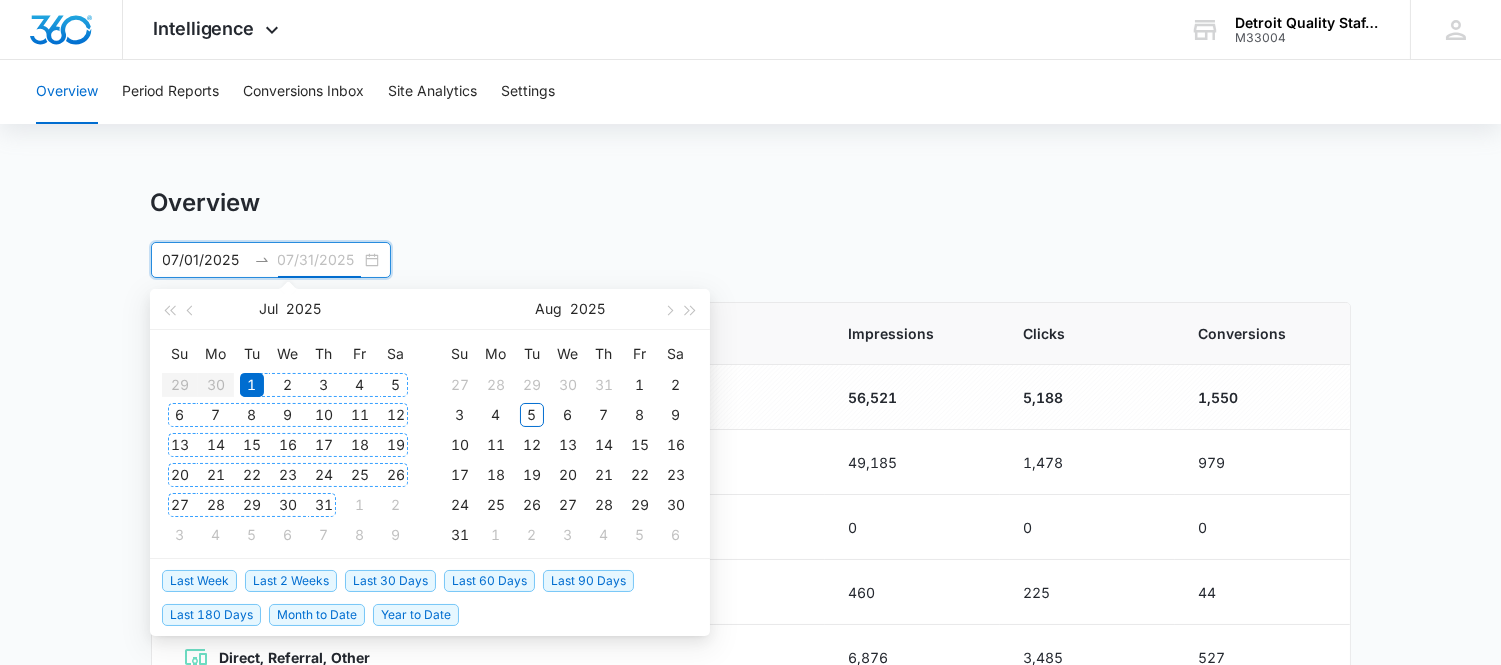 click on "31" at bounding box center (324, 505) 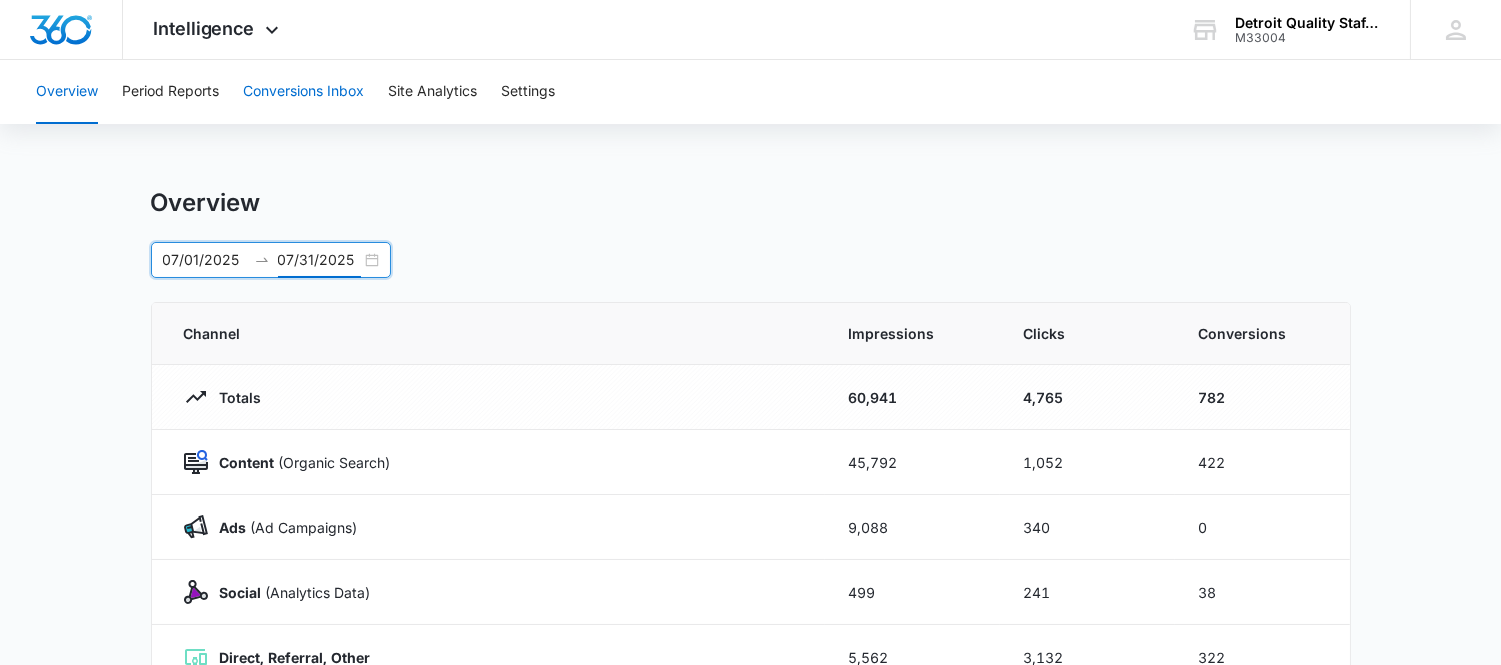 click on "Conversions Inbox" at bounding box center (303, 92) 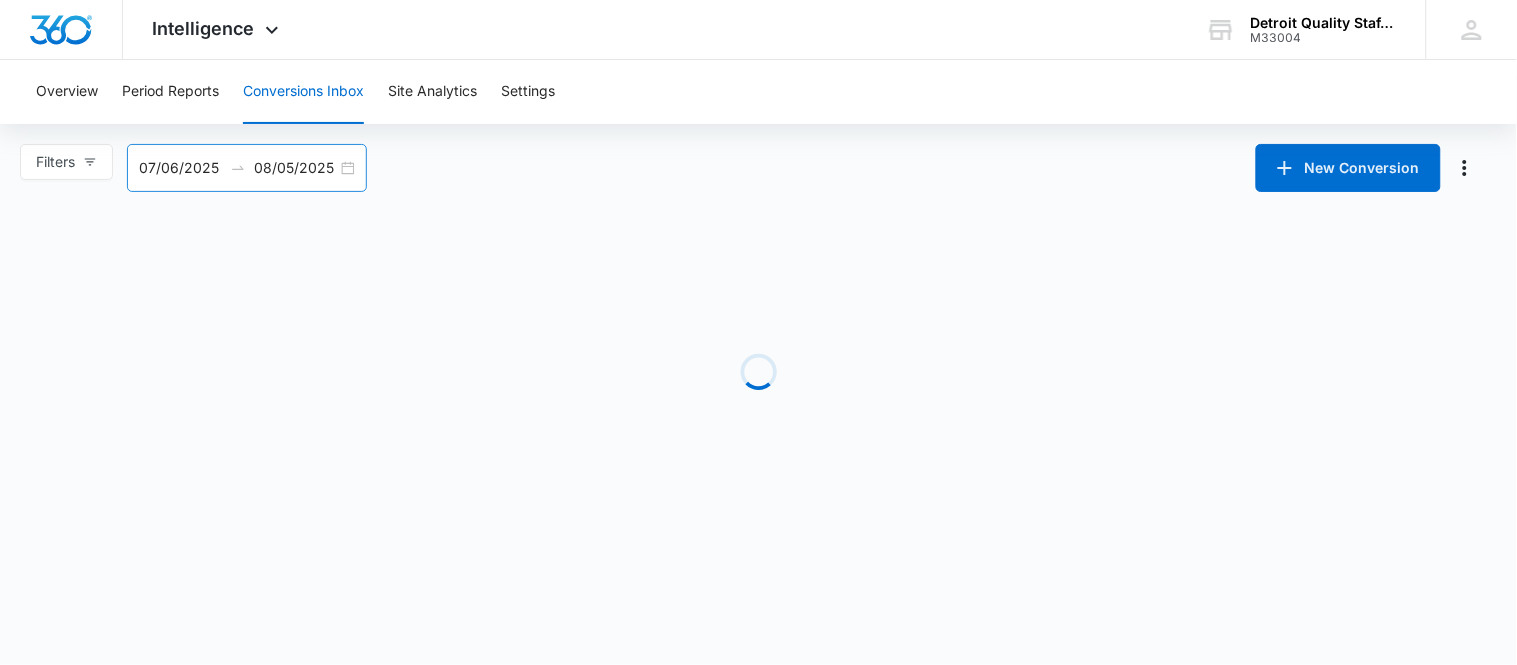 click on "07/06/2025 08/05/2025" at bounding box center [247, 168] 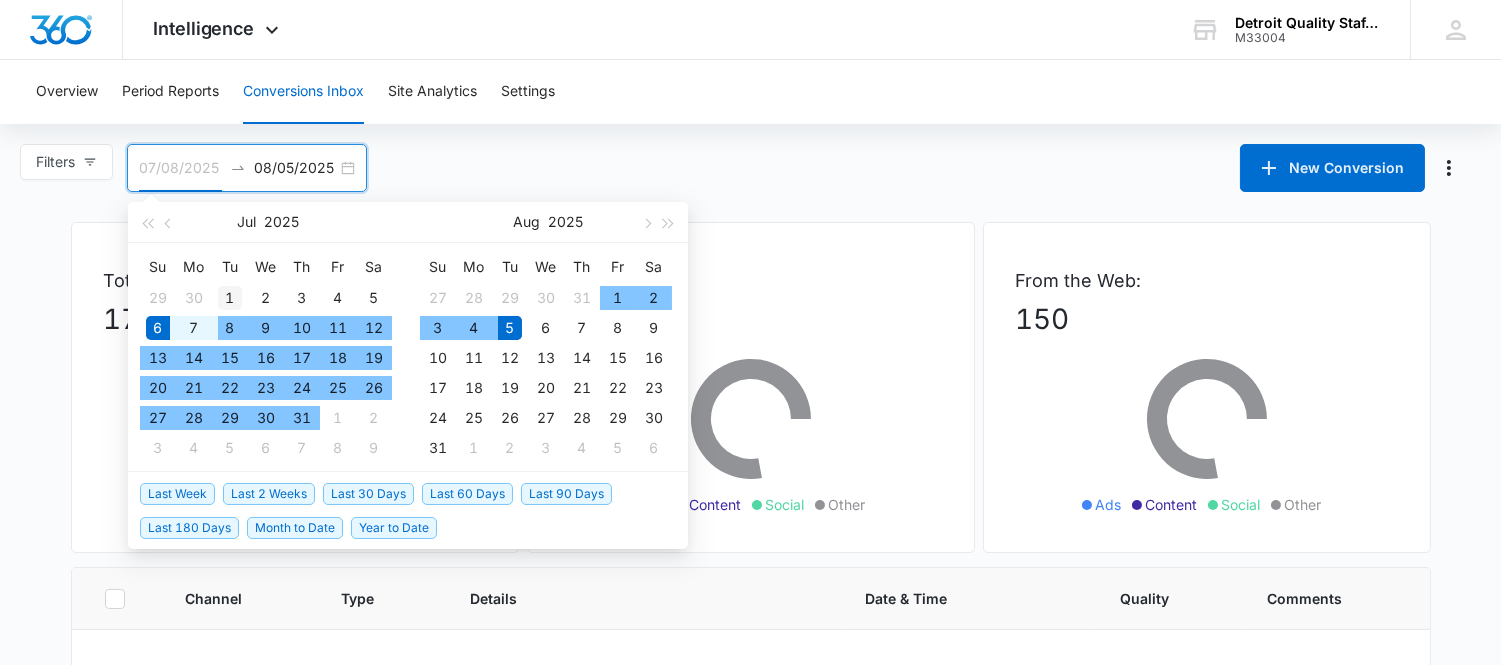 type on "07/01/2025" 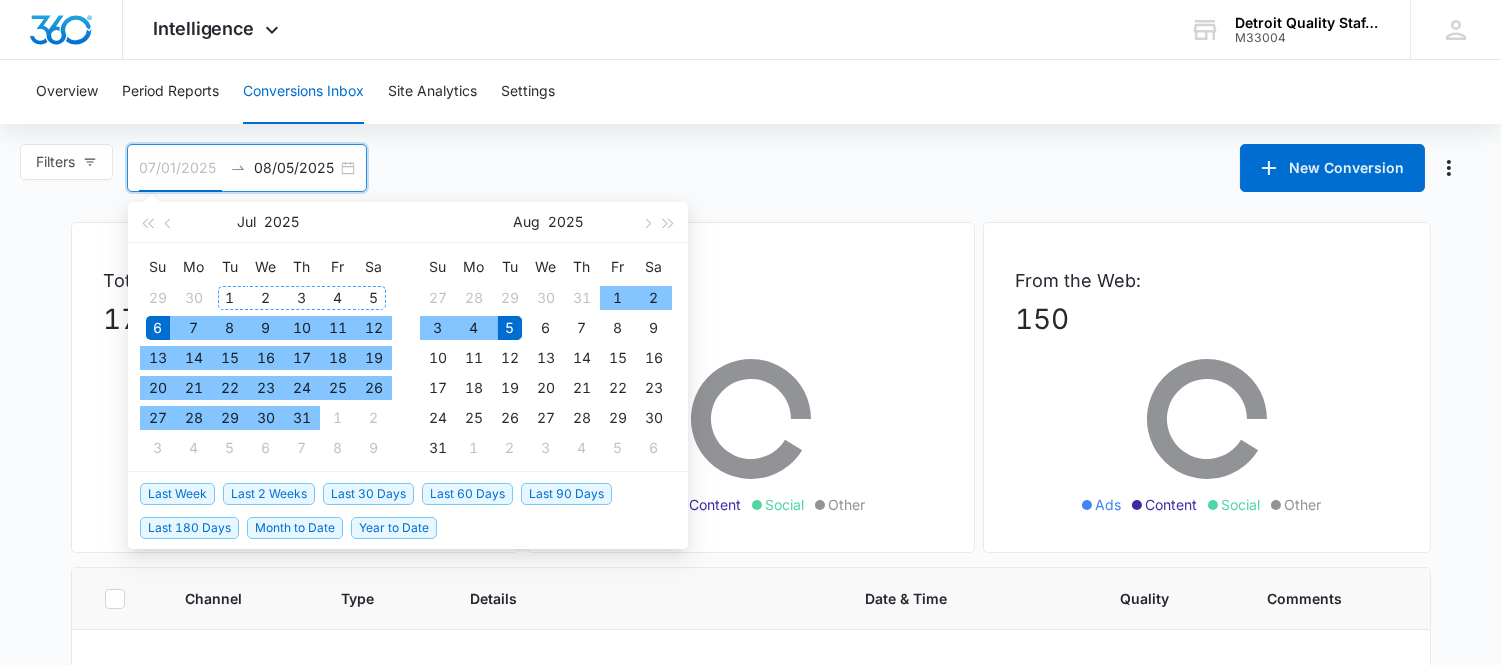 click on "1" at bounding box center (230, 298) 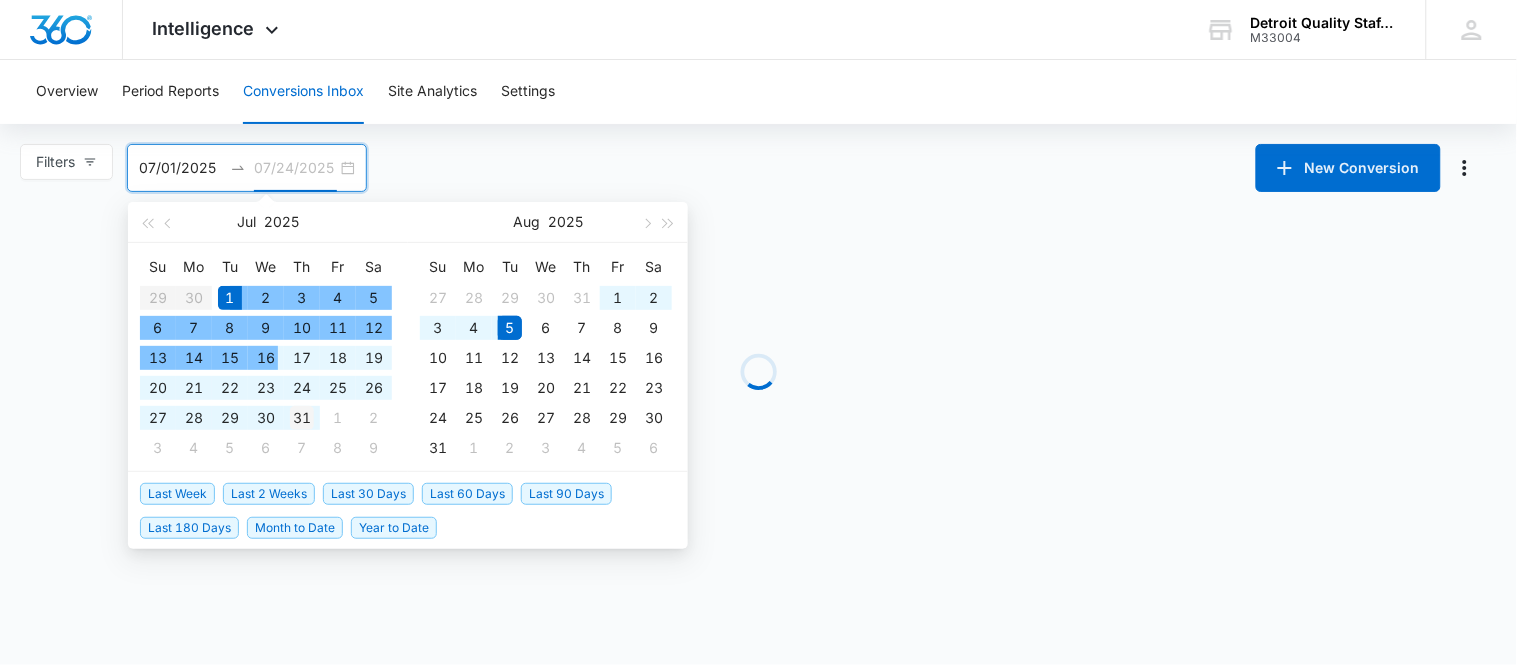 type on "07/31/2025" 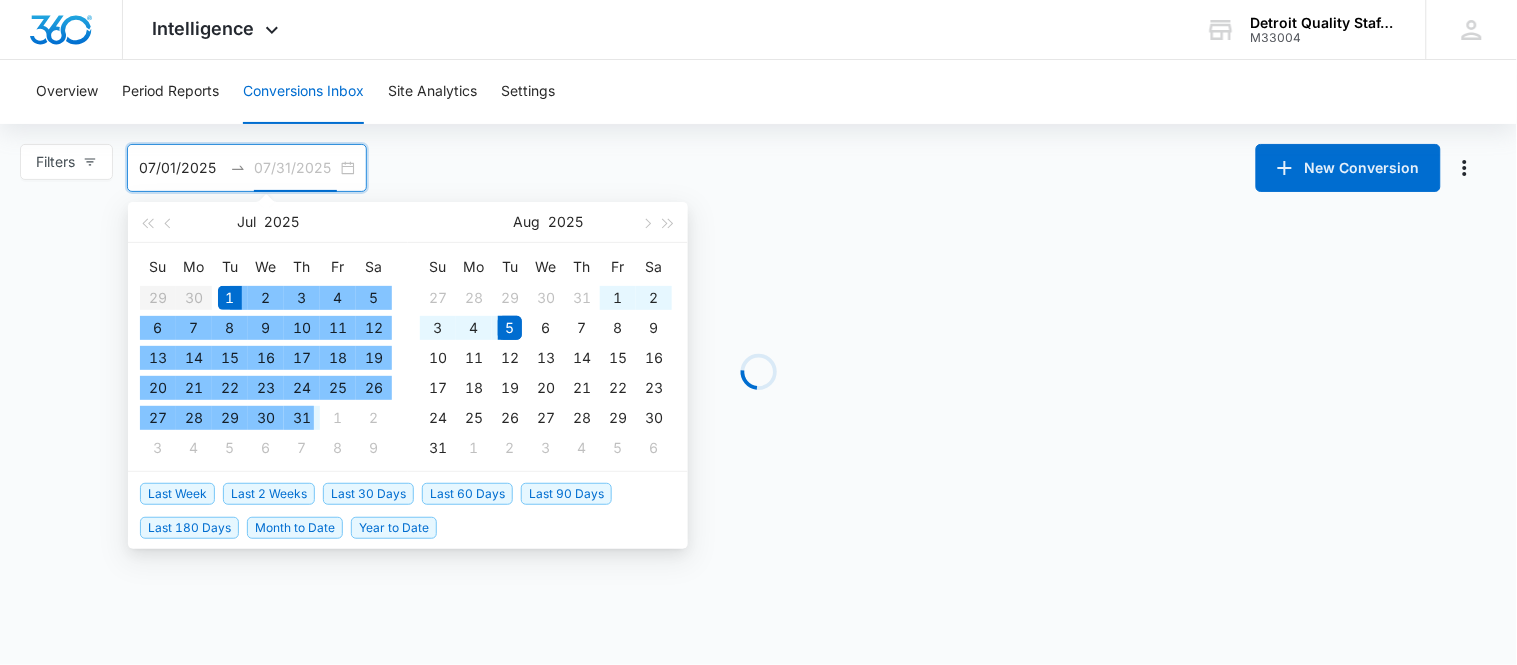 click on "31" at bounding box center (302, 418) 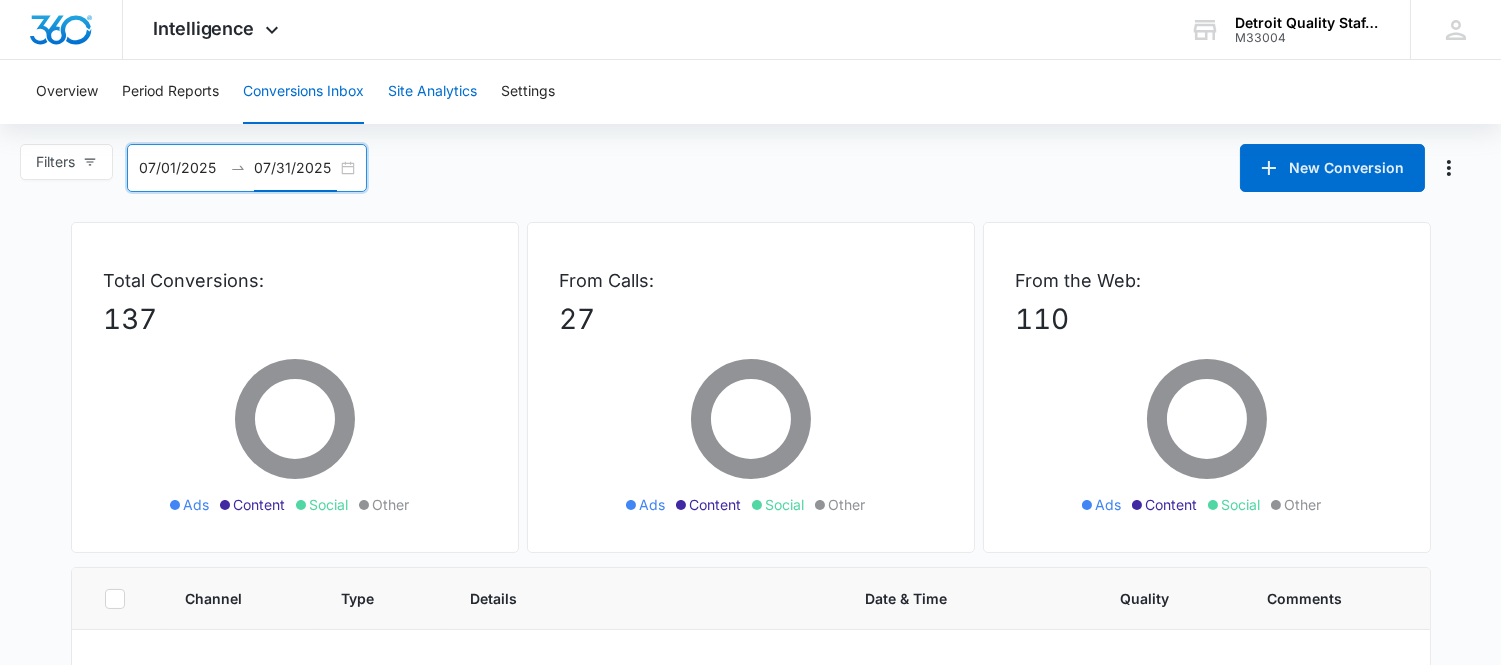 click on "Site Analytics" at bounding box center [432, 92] 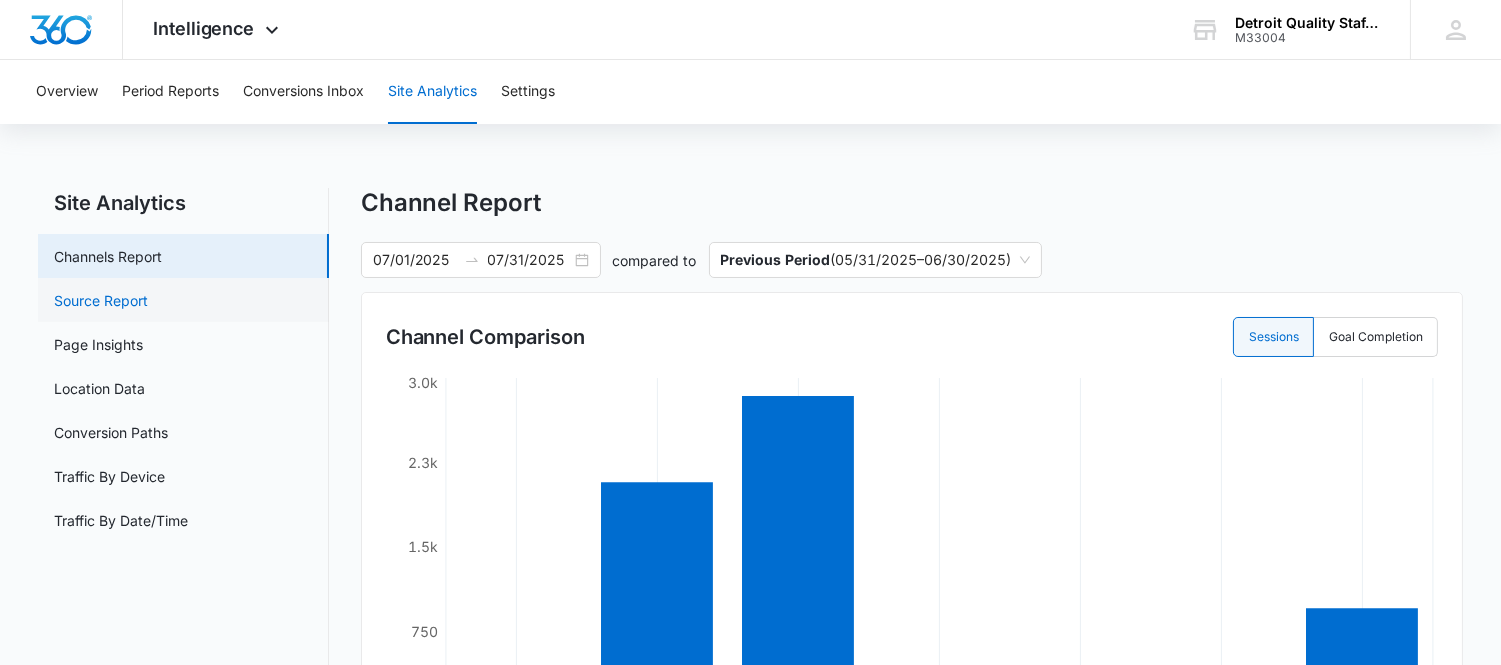 click on "Source Report" at bounding box center [101, 300] 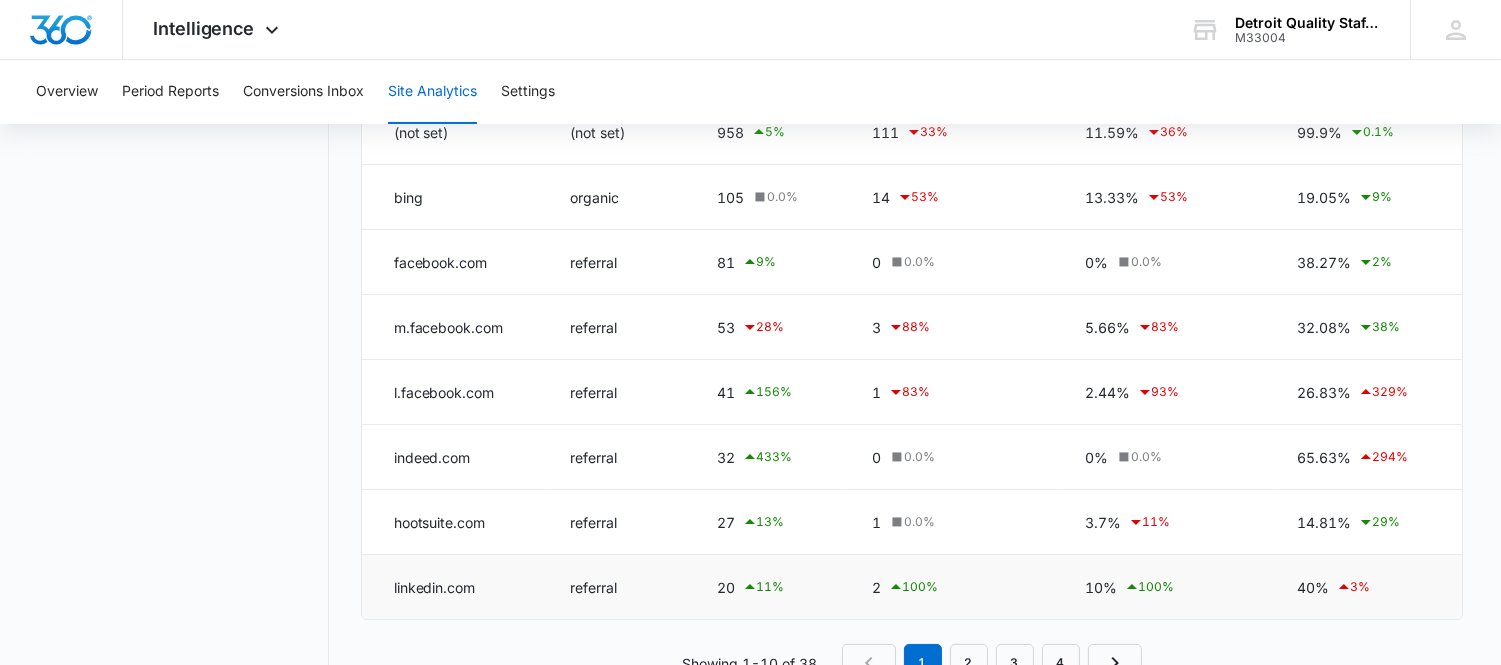 scroll, scrollTop: 510, scrollLeft: 0, axis: vertical 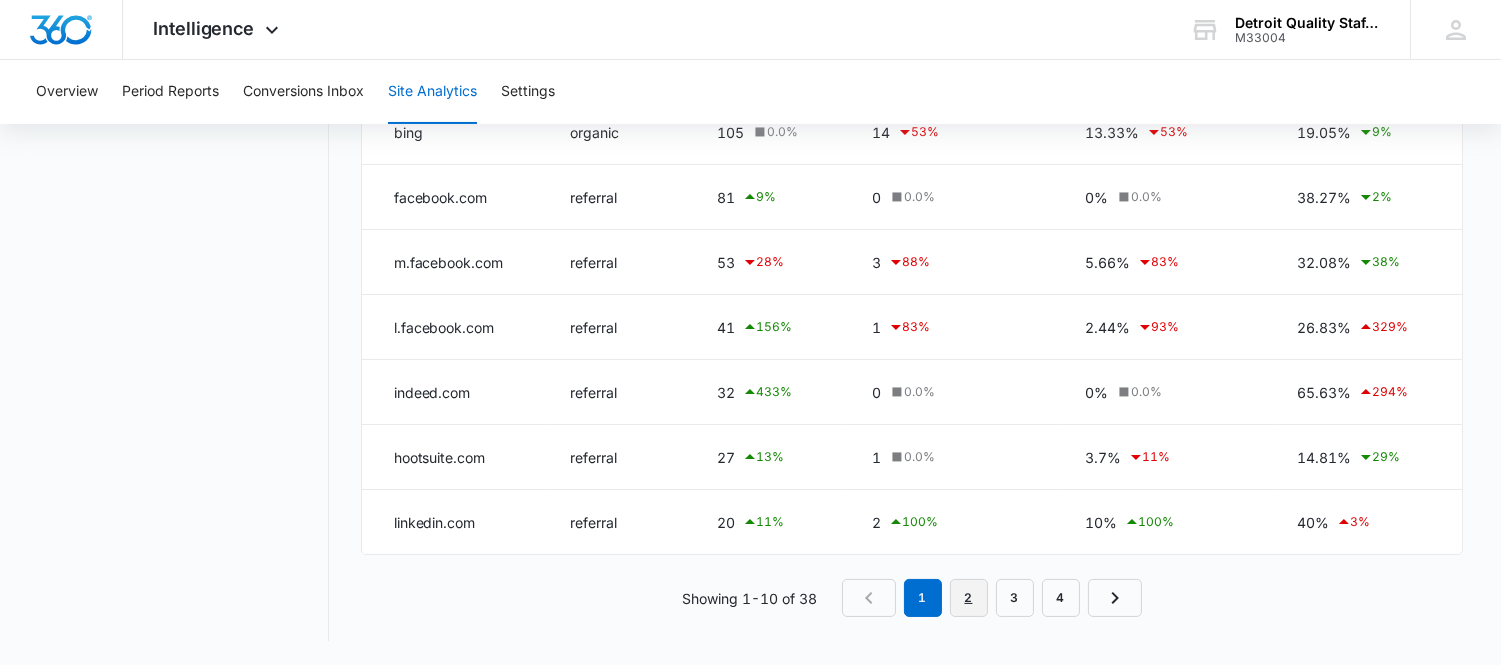 click on "2" at bounding box center (969, 598) 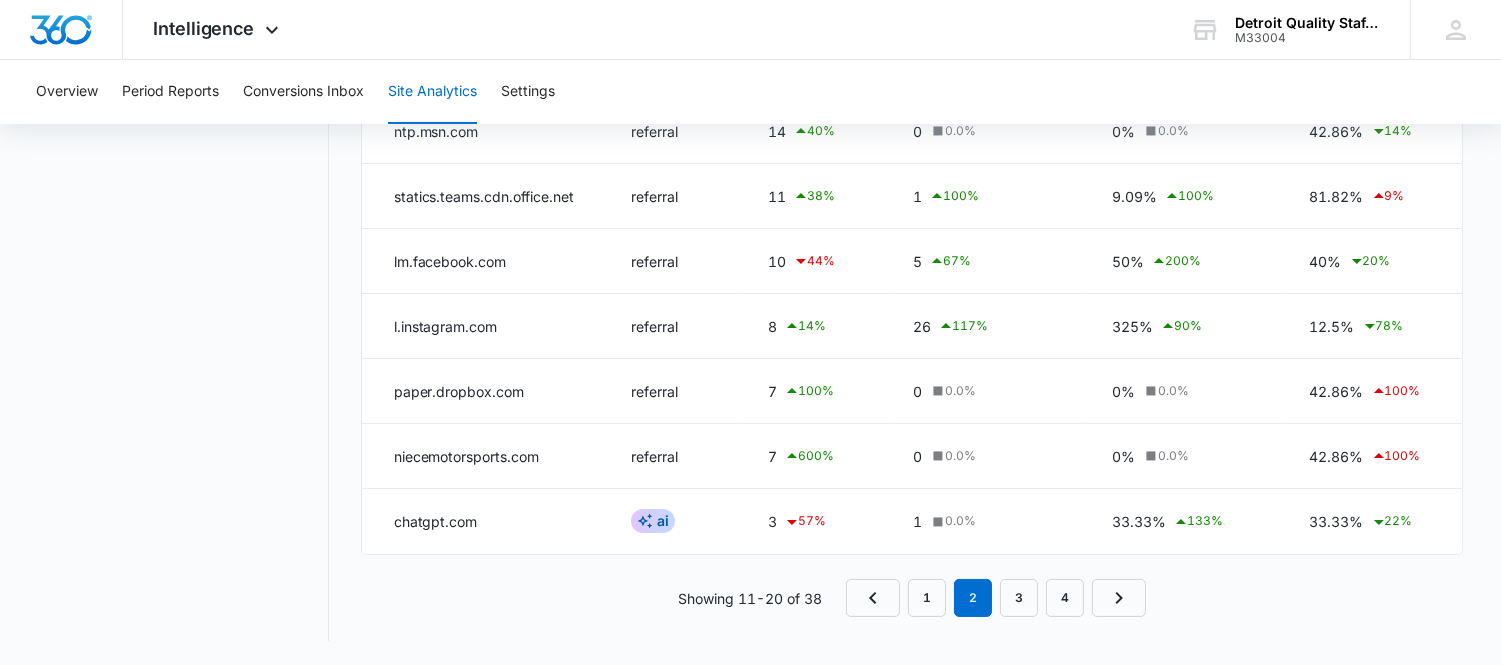 scroll, scrollTop: 512, scrollLeft: 0, axis: vertical 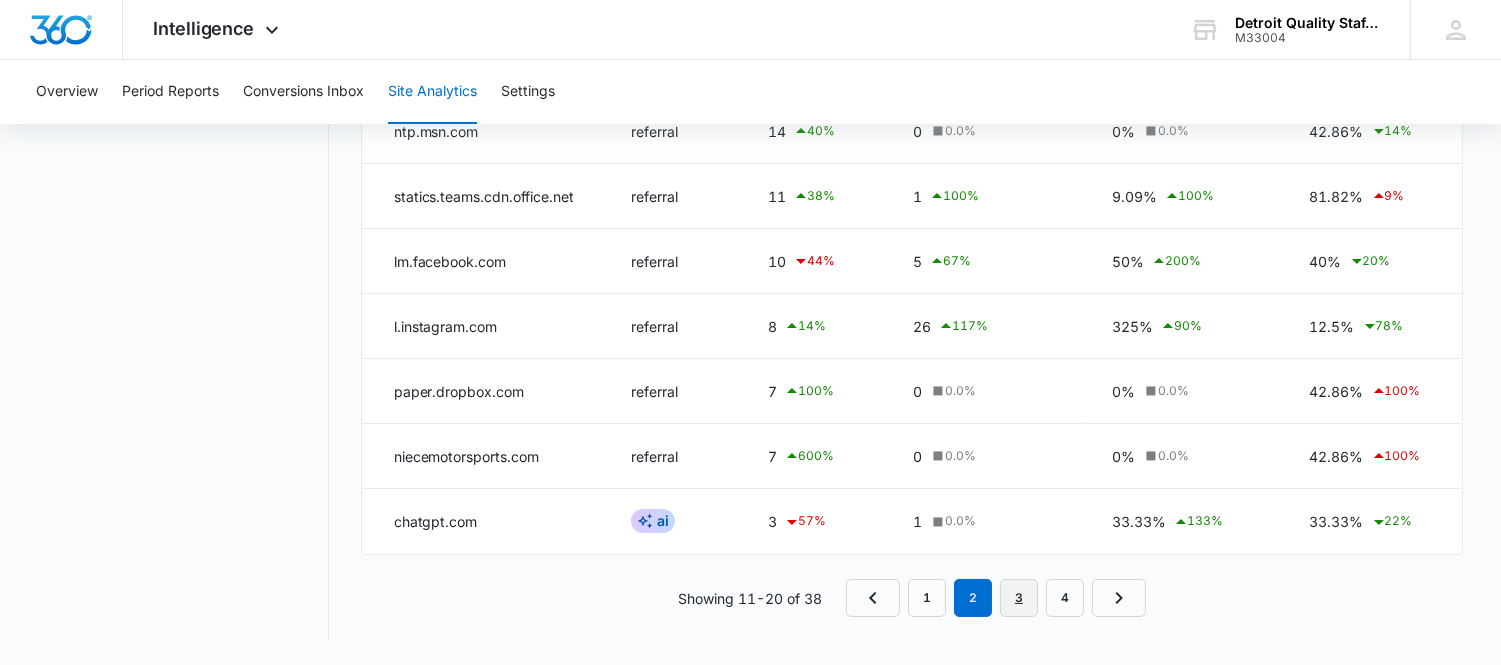 click on "3" at bounding box center [1019, 598] 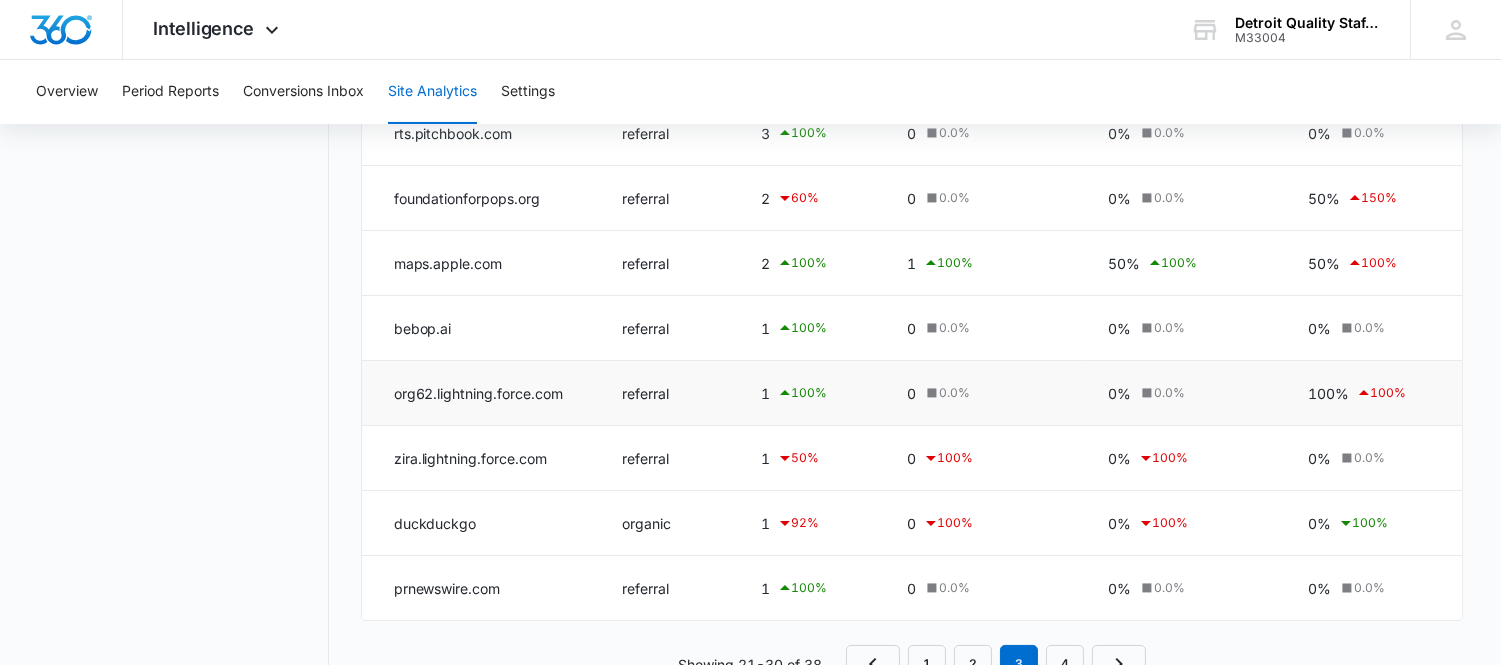 scroll, scrollTop: 512, scrollLeft: 0, axis: vertical 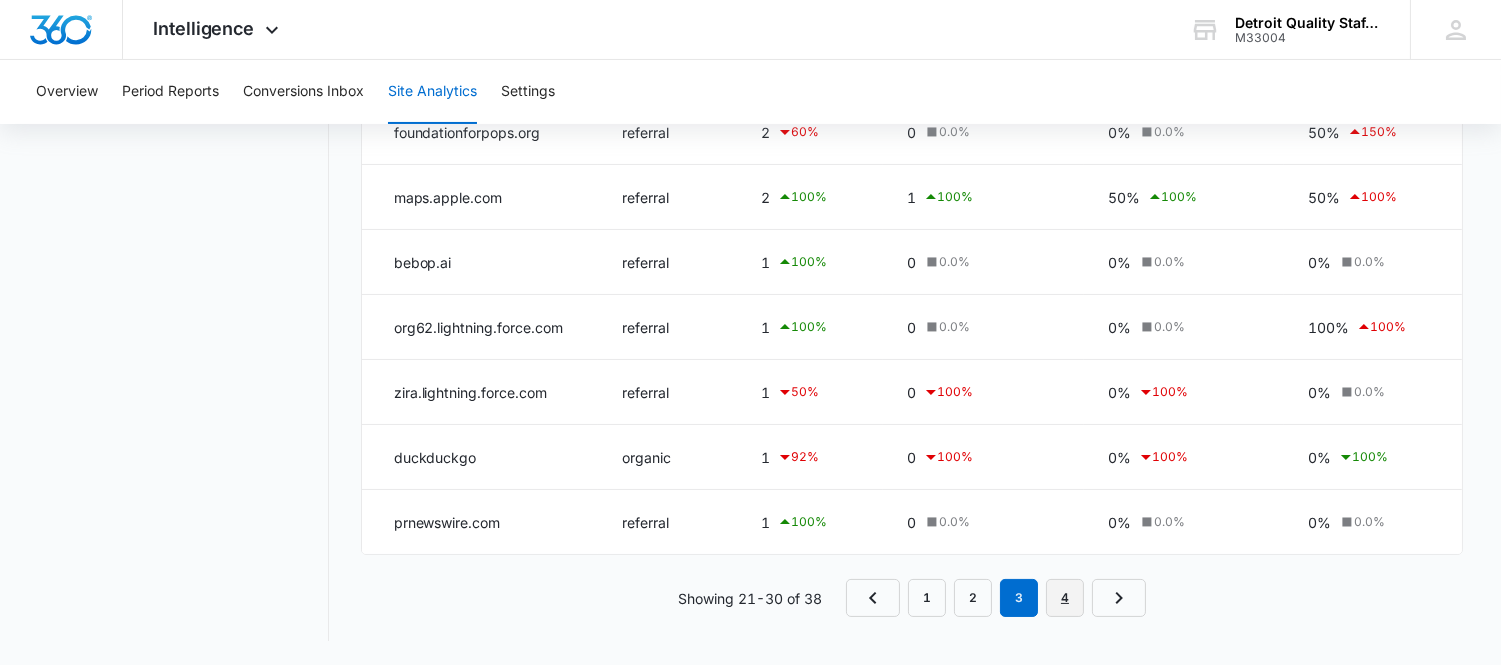 click on "4" at bounding box center [1065, 598] 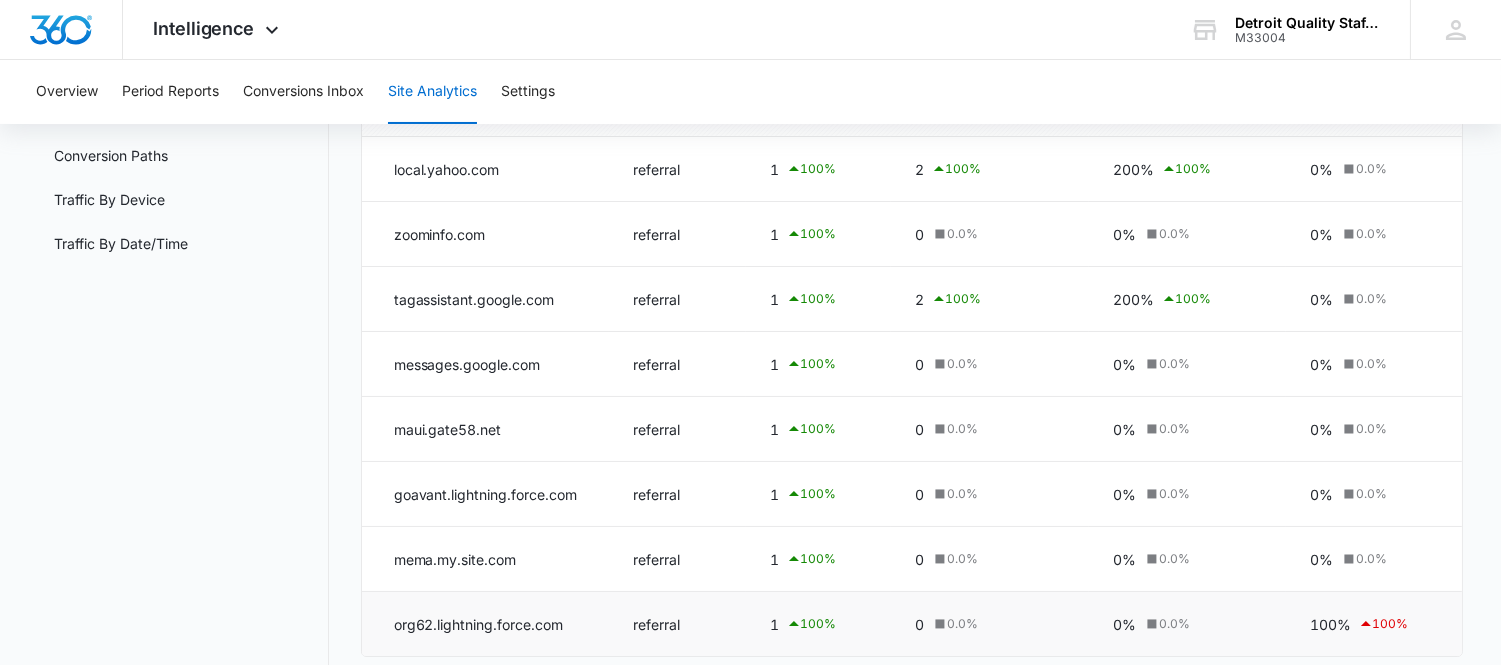 scroll, scrollTop: 380, scrollLeft: 0, axis: vertical 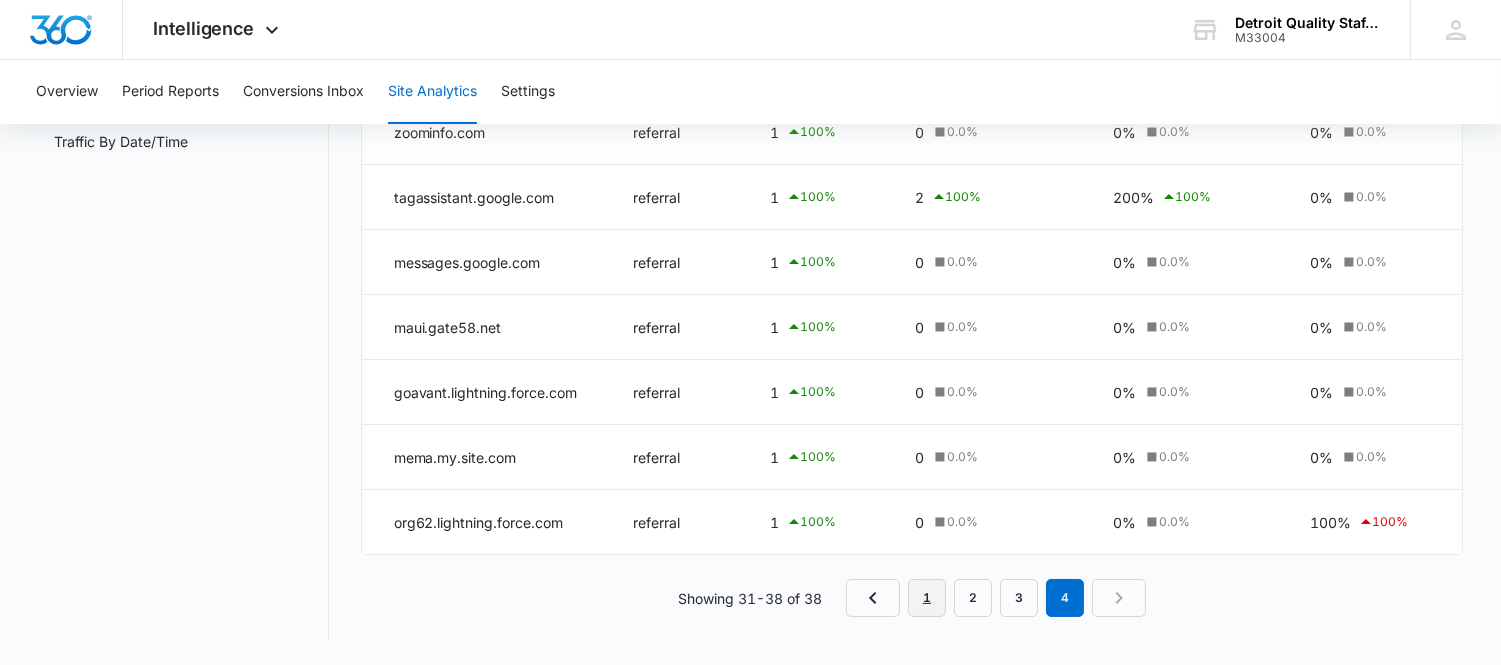 click on "1" at bounding box center [927, 598] 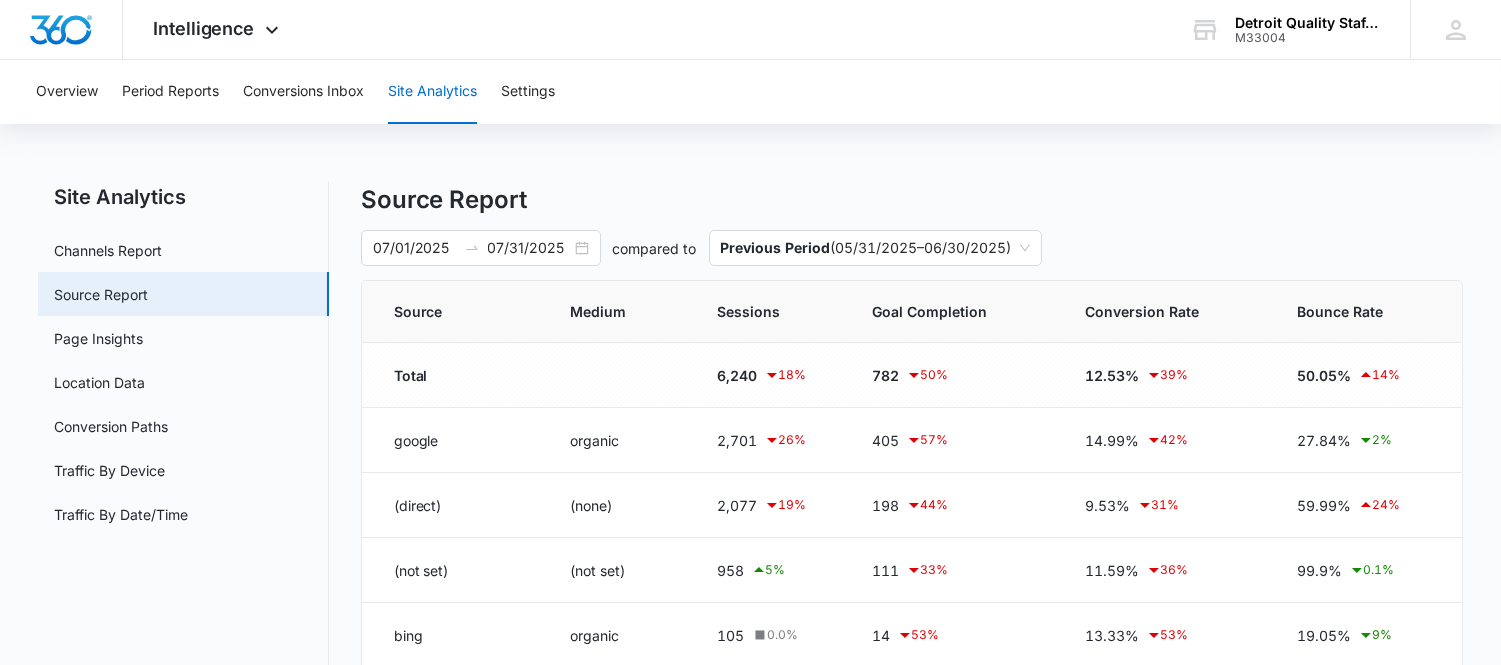 scroll, scrollTop: 0, scrollLeft: 0, axis: both 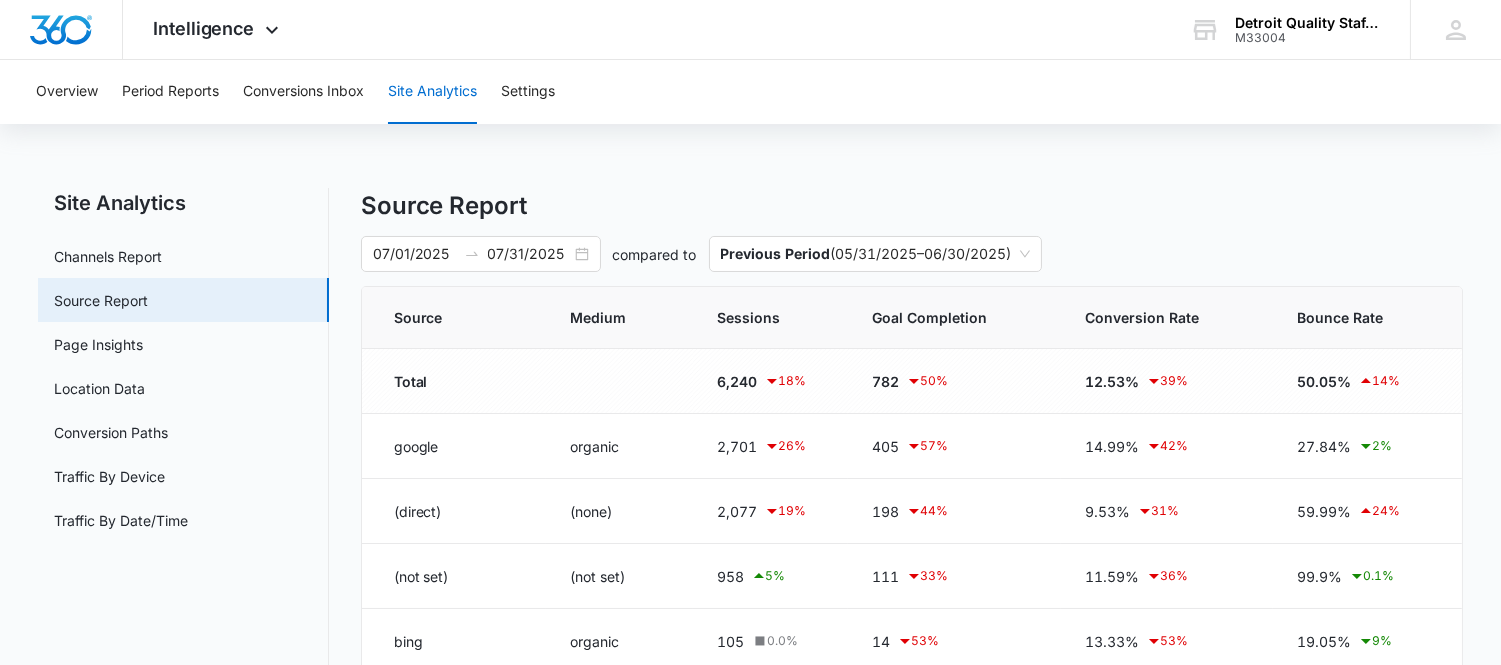 click on "Overview Period Reports Conversions Inbox Site Analytics Settings Site Analytics Channels Report Source Report Page Insights Location Data Conversion Paths Traffic By Device Traffic By Date/Time Source Report 07/01/2025 07/31/2025 compared to Previous Period  ( 05/31/2025  –  06/30/2025 ) Source Medium Sessions Goal Completion Conversion Rate Bounce Rate Total 6,240 18 % 782 50 % 12.53% 39 % 50.05% 14 % google organic 2,701 26 % 405 57 % 14.99% 42 % 27.84% 2 % (direct) (none) 2,077 19 % 198 44 % 9.53% 31 % 59.99% 24 % (not set) (not set) 958 5 % 111 33 % 11.59% 36 % 99.9% 0.1 % bing organic 105 0.0 % 14 53 % 13.33% 53 % 19.05% 9 % facebook.com referral 81 9 % 0 0.0 % 0% 0.0 % 38.27% 2 % m.facebook.com referral 53 28 % 3 88 % 5.66% 83 % 32.08% 38 % l.facebook.com referral 41 156 % 1 83 % 2.44% 93 % 26.83% 329 % indeed.com referral 32 433 % 0 0.0 % 0% 0.0 % 65.63% 294 % hootsuite.com referral 27 13 % 1 0.0 % 3.7% 11 % 14.81% 29 % linkedin.com referral 20 11 % 2 100 % 10% 100 % 40% 3 % Showing   1-10   of" at bounding box center [750, 617] 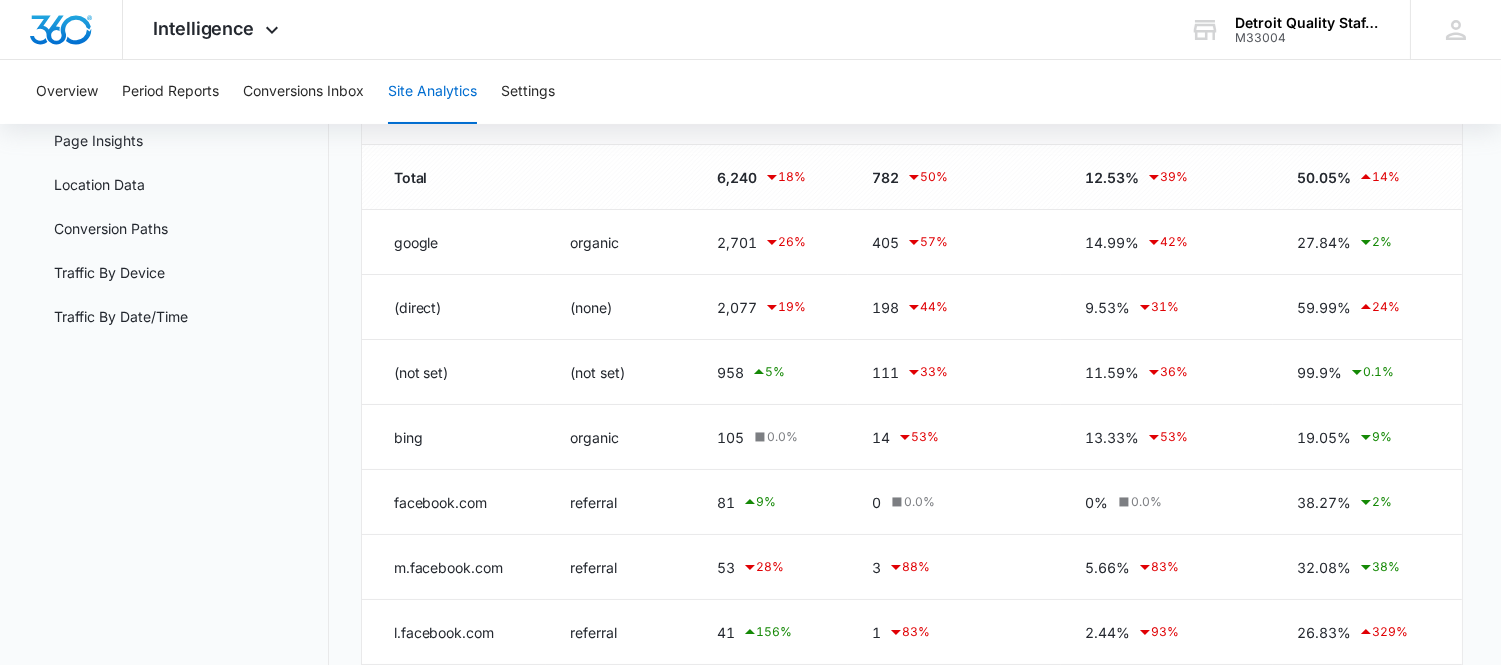 scroll, scrollTop: 0, scrollLeft: 0, axis: both 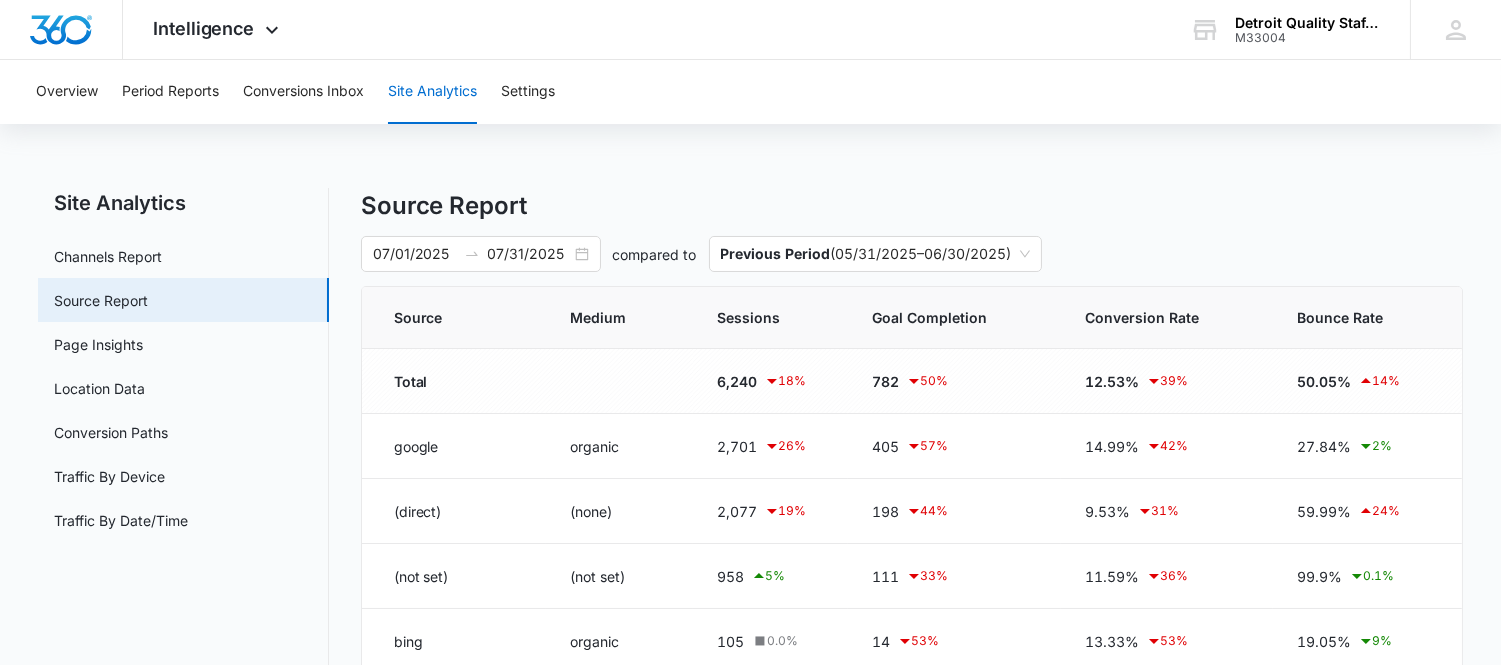 click on "Source Report" at bounding box center [912, 206] 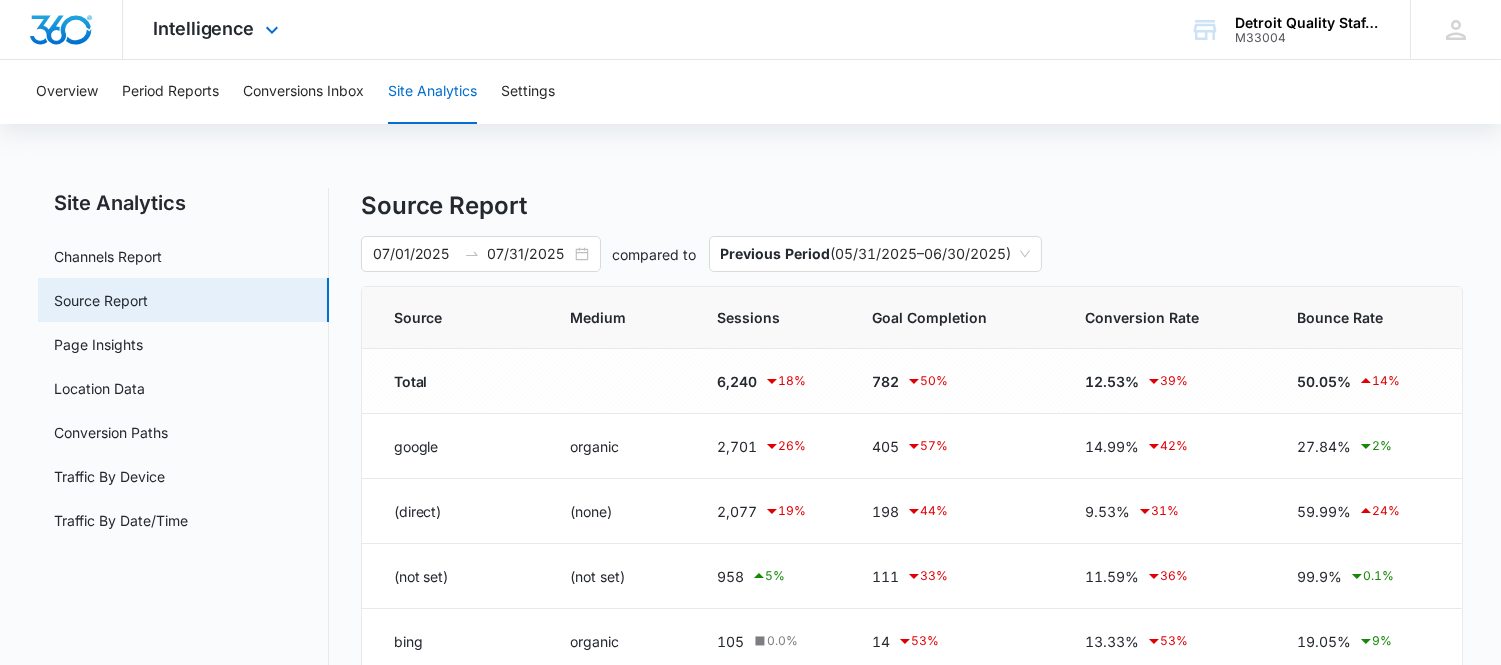 drag, startPoint x: 437, startPoint y: 31, endPoint x: 464, endPoint y: 14, distance: 31.906113 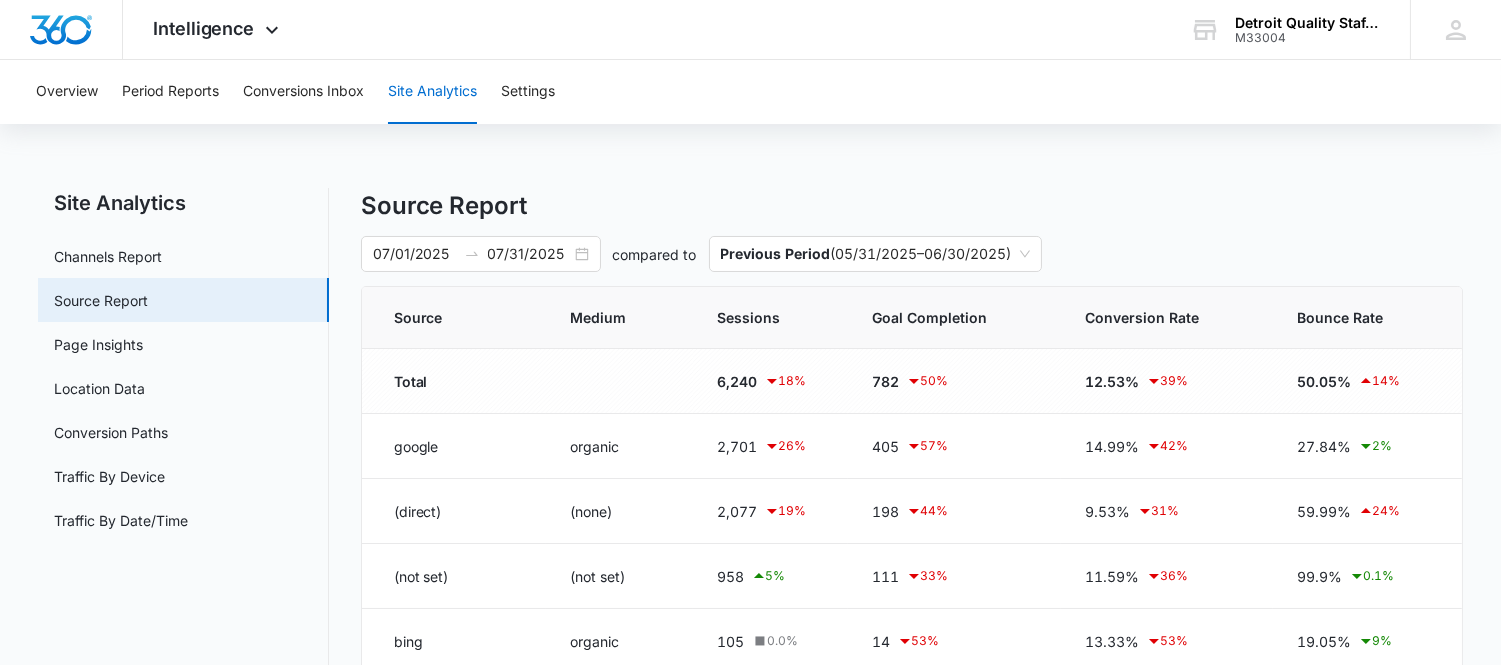 click on "Overview Period Reports Conversions Inbox Site Analytics Settings" at bounding box center (750, 92) 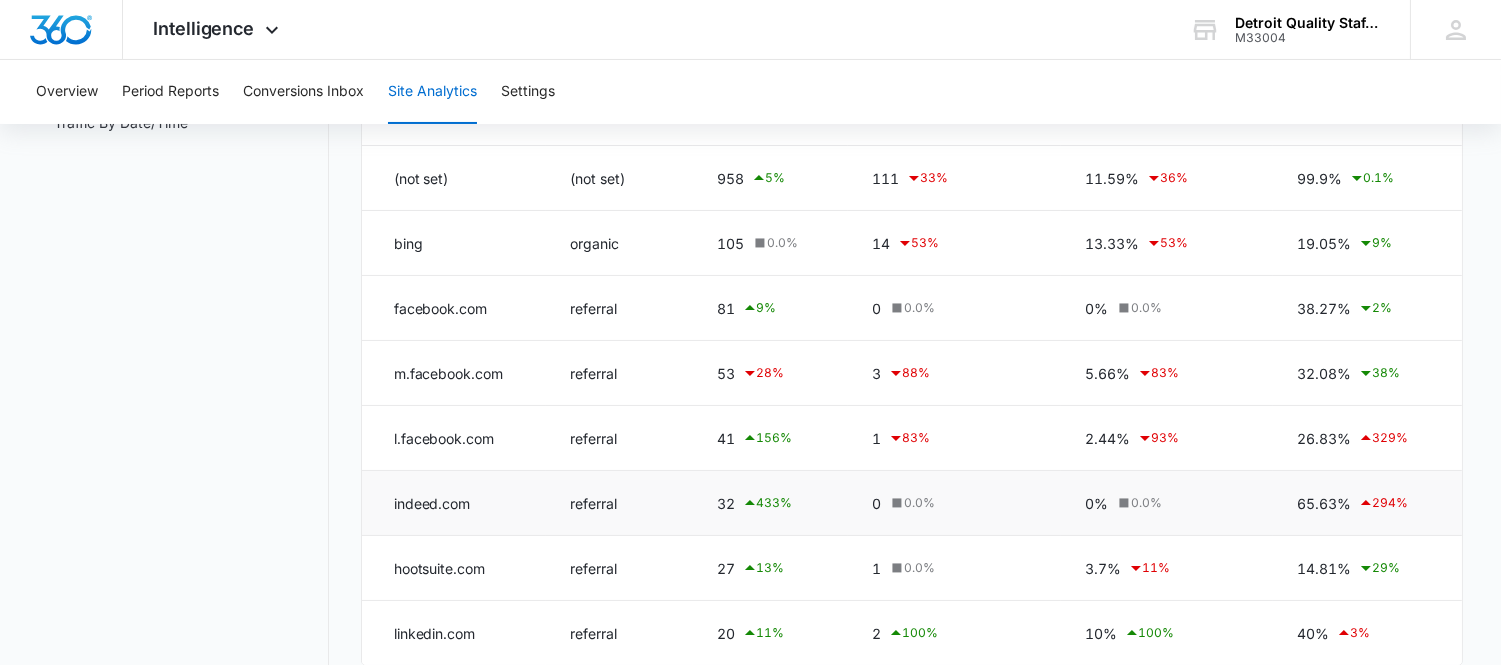 scroll, scrollTop: 510, scrollLeft: 0, axis: vertical 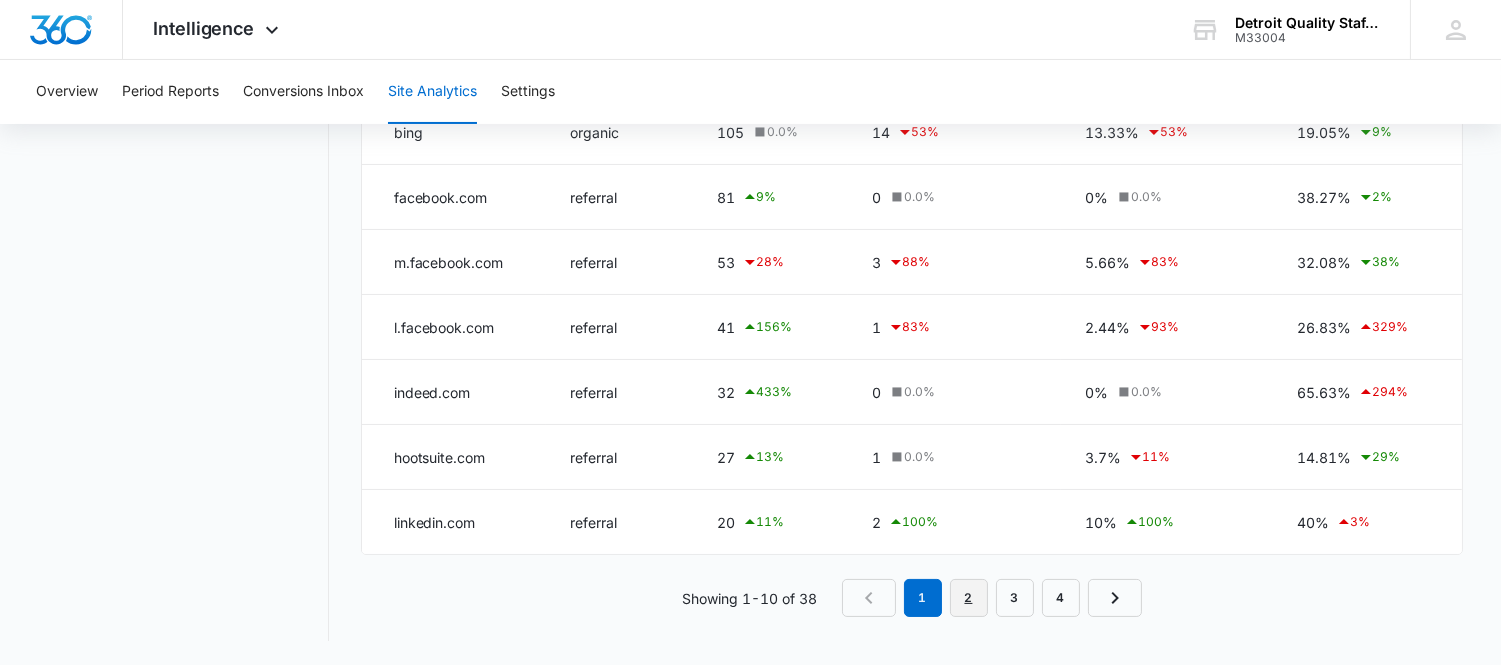 click on "2" at bounding box center (969, 598) 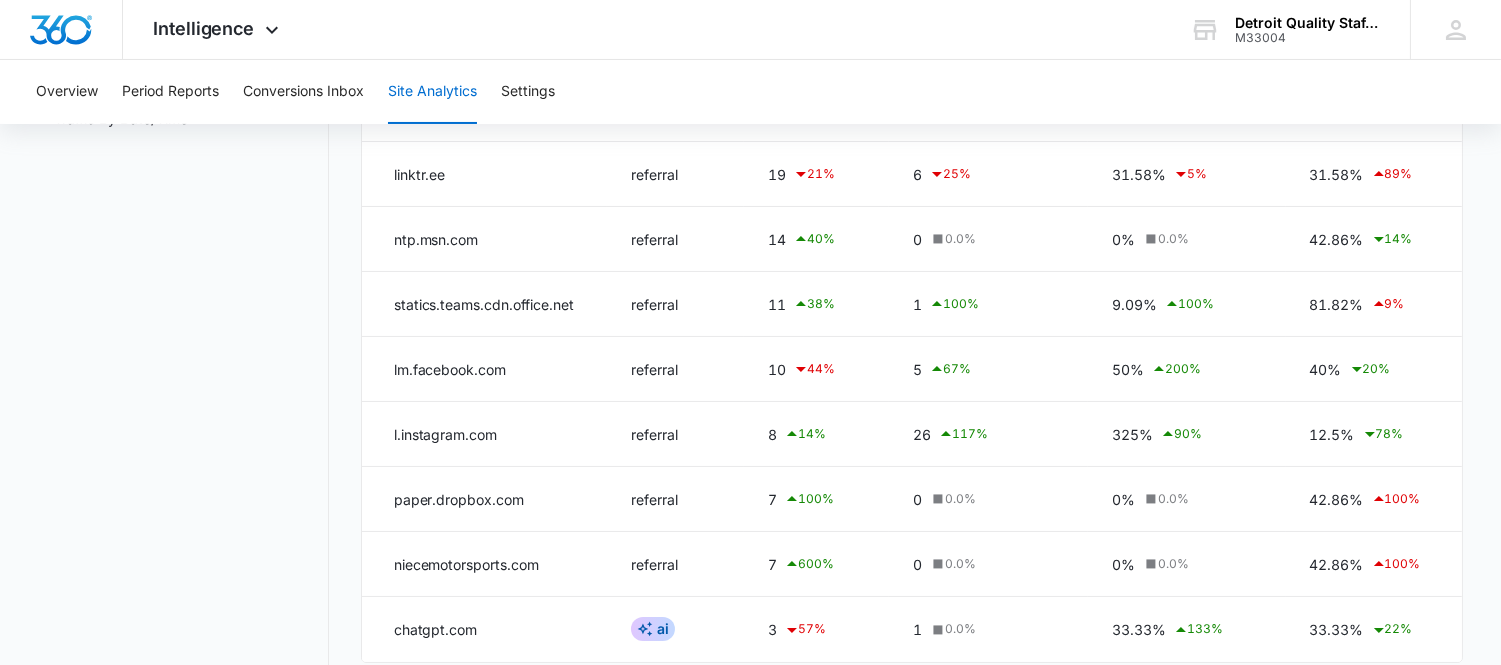 scroll, scrollTop: 510, scrollLeft: 0, axis: vertical 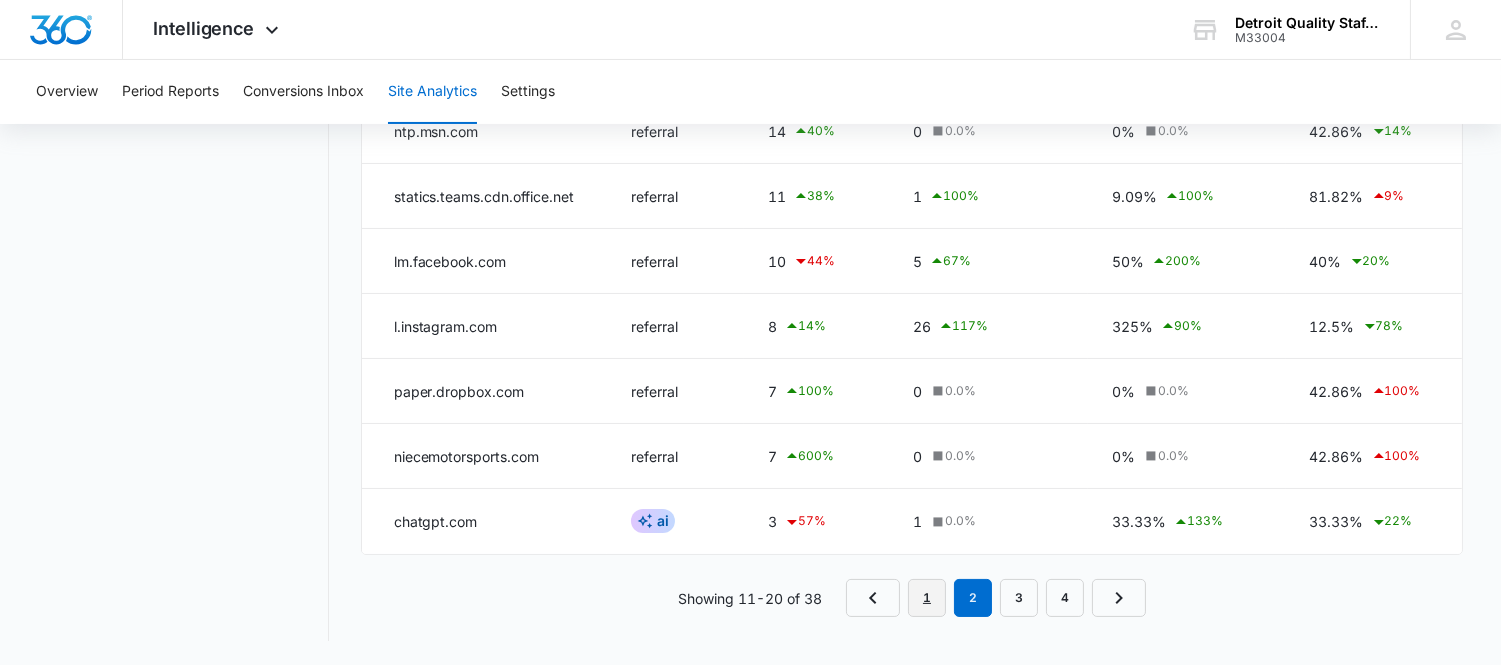 click on "1" at bounding box center [927, 598] 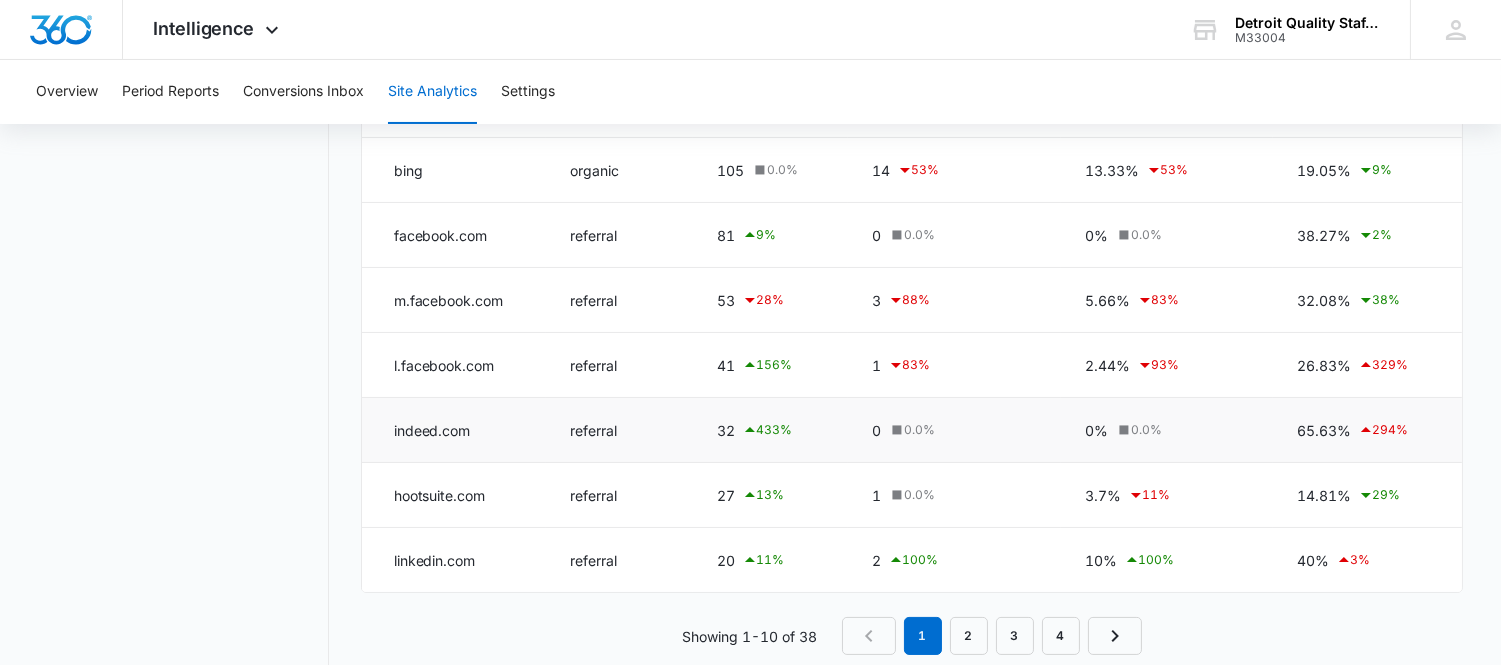 scroll, scrollTop: 510, scrollLeft: 0, axis: vertical 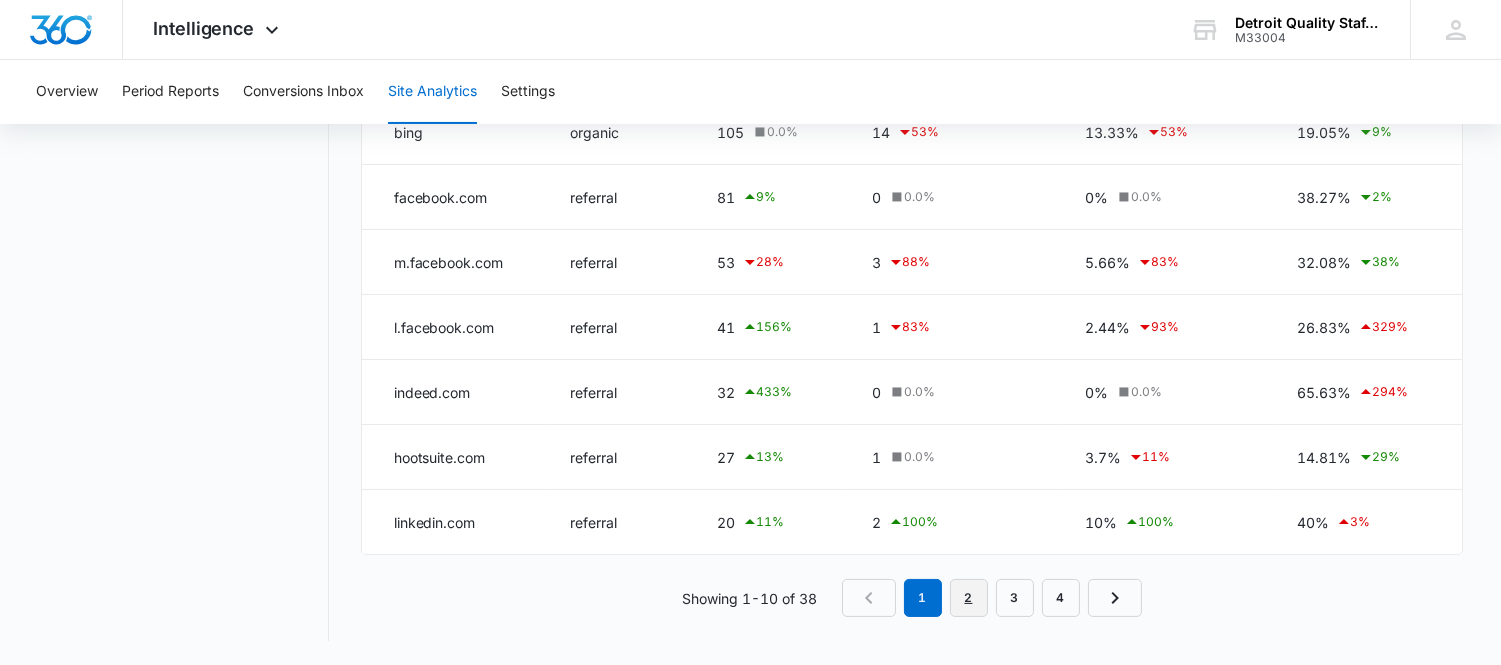 click on "2" at bounding box center [969, 598] 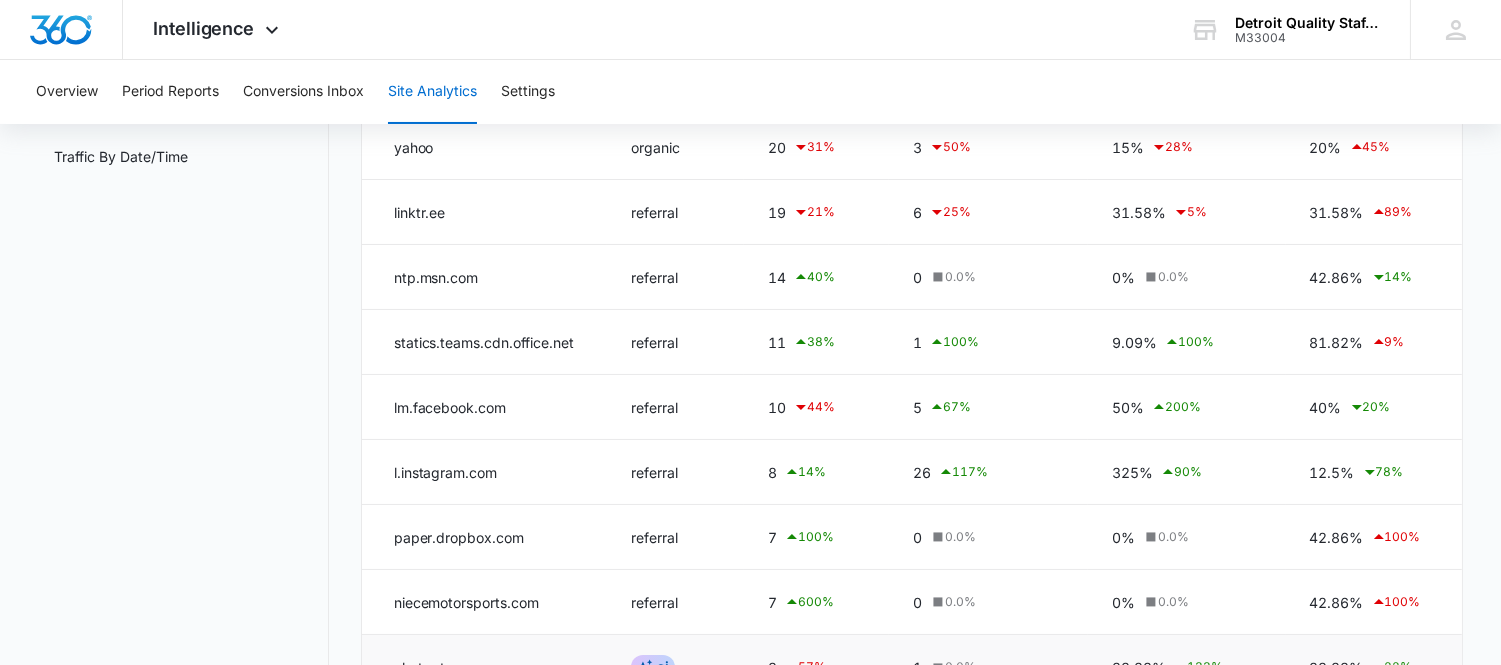 scroll, scrollTop: 510, scrollLeft: 0, axis: vertical 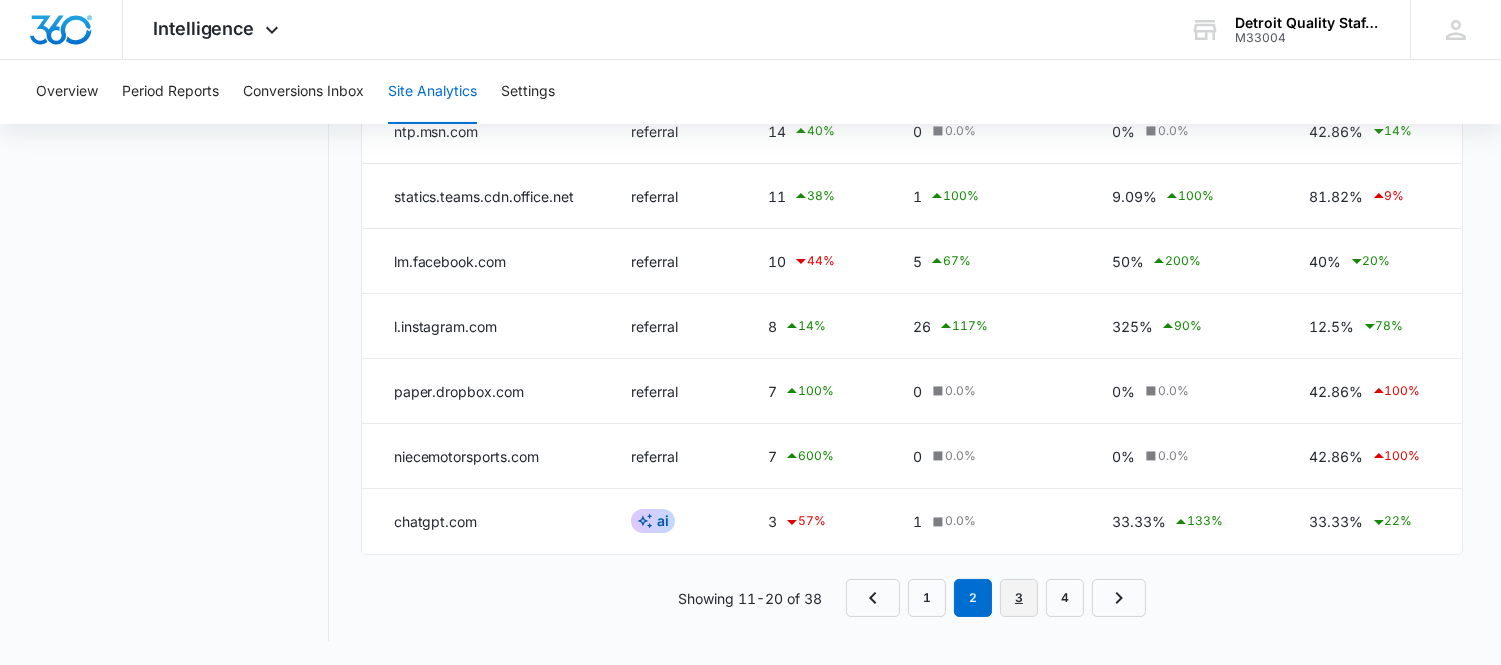 click on "3" at bounding box center (1019, 598) 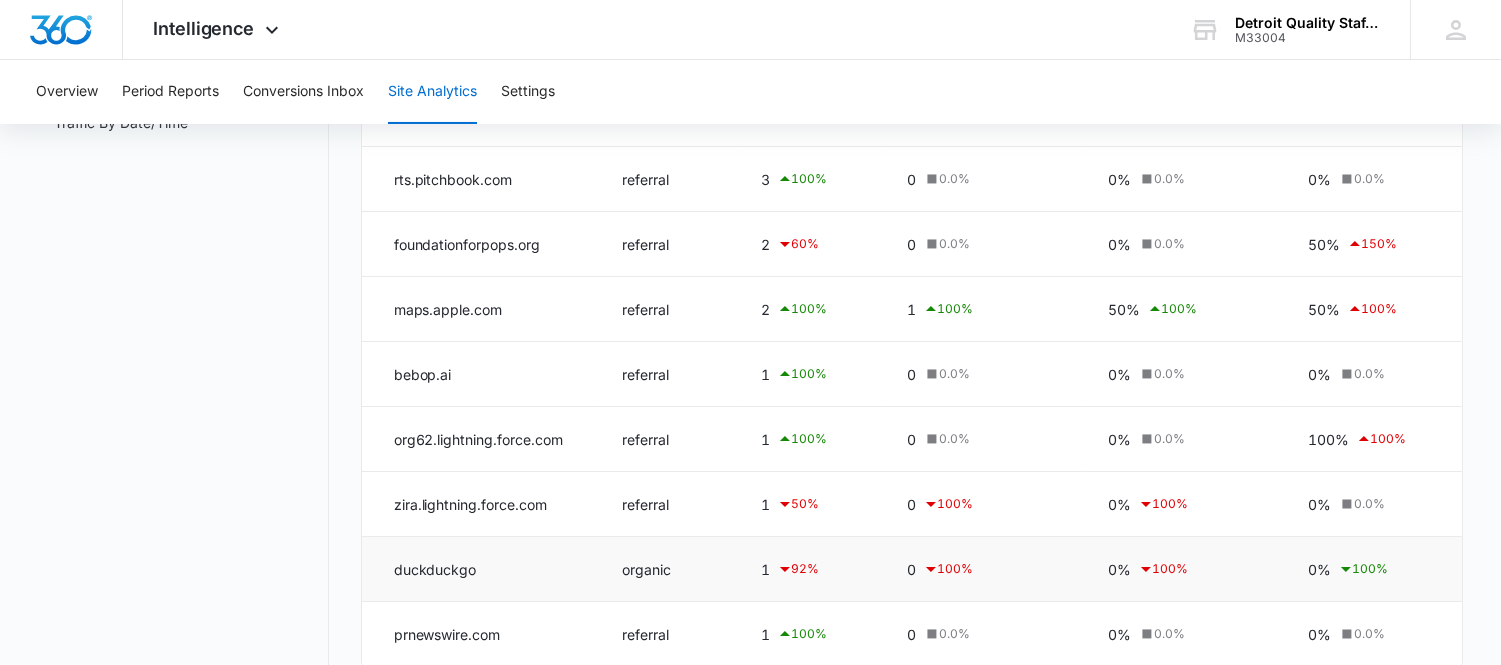 scroll, scrollTop: 510, scrollLeft: 0, axis: vertical 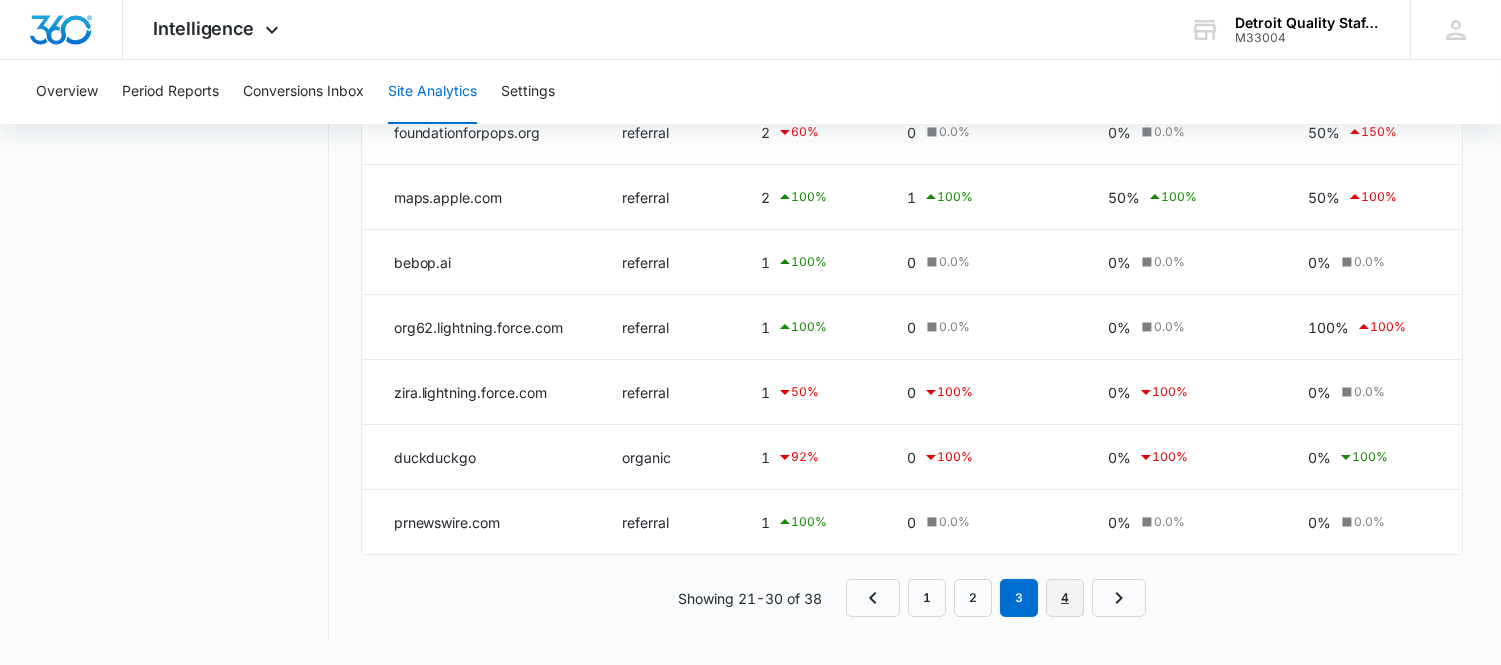 click on "4" at bounding box center [1065, 598] 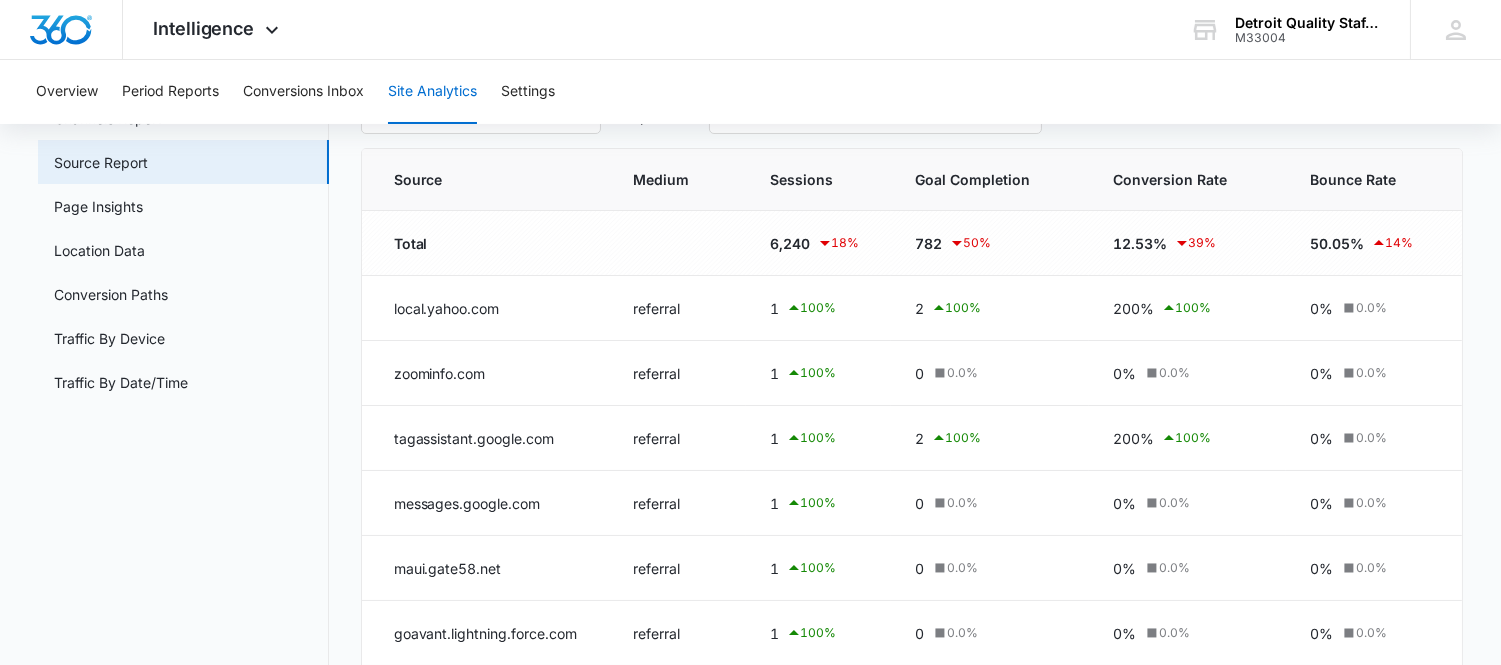 scroll, scrollTop: 268, scrollLeft: 0, axis: vertical 